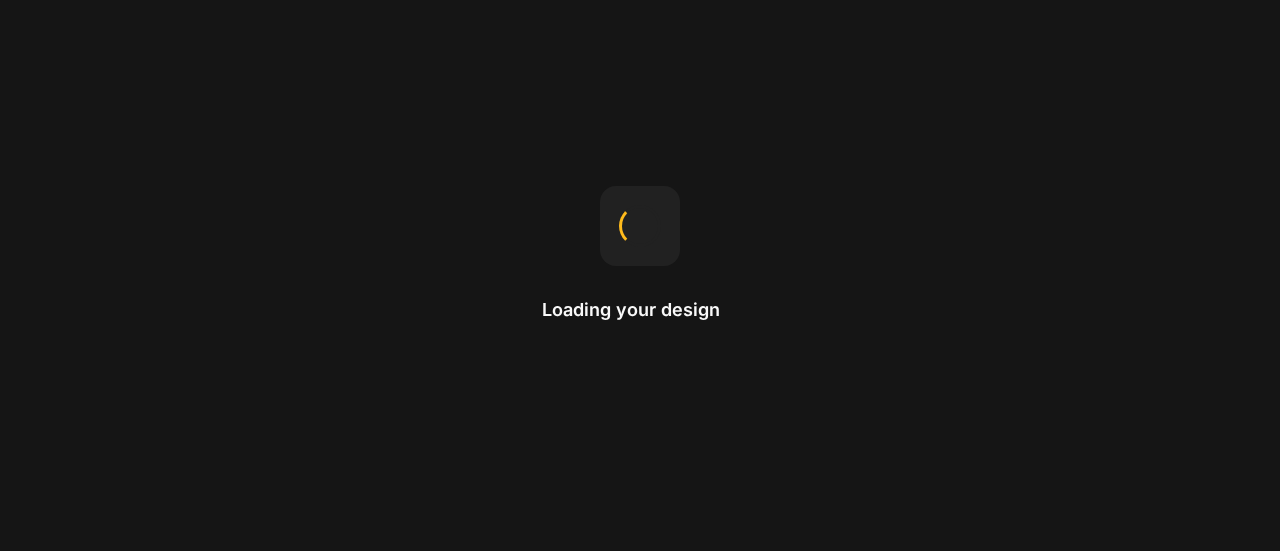 scroll, scrollTop: 0, scrollLeft: 0, axis: both 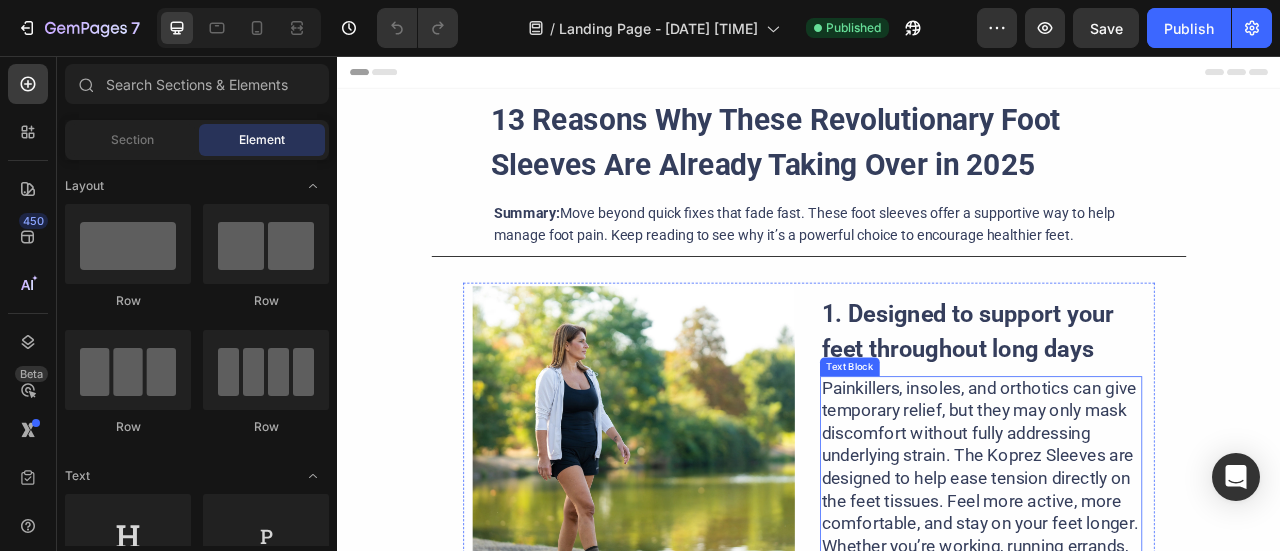 click on "Painkillers, insoles, and orthotics can give temporary relief, but they may only mask discomfort without fully addressing underlying strain. The Koprez Sleeves are designed to help ease tension directly on the feet tissues. Feel more active, more comfortable, and stay on your feet longer. Whether you’re working, running errands, or with family, the Koprez sleeves support you every step of the way." at bounding box center [1156, 608] 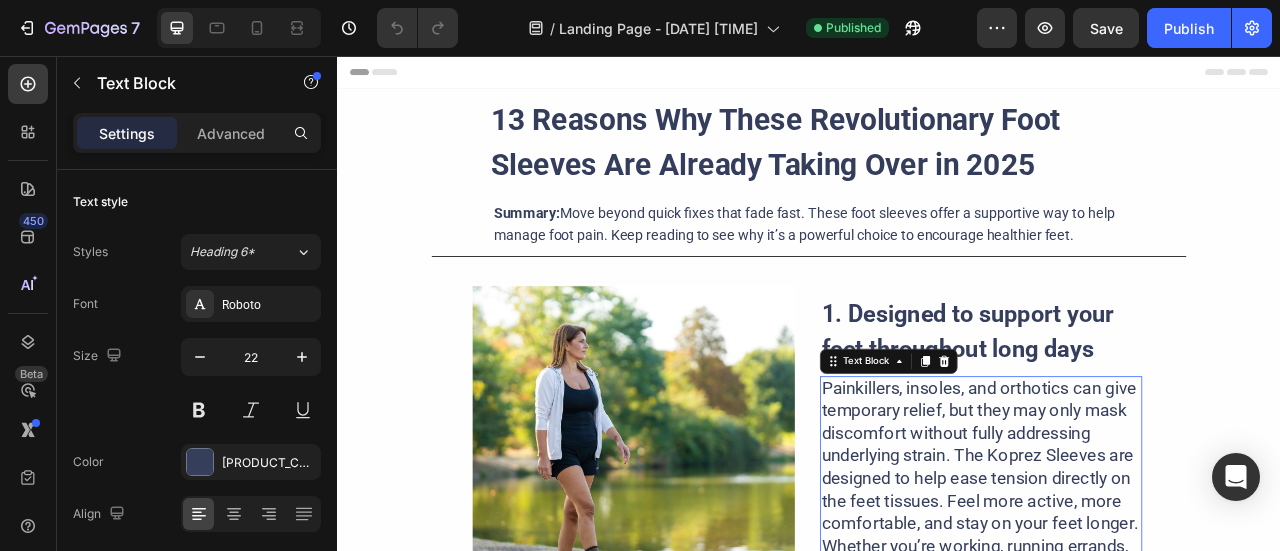 click on "Painkillers, insoles, and orthotics can give temporary relief, but they may only mask discomfort without fully addressing underlying strain. The Koprez Sleeves are designed to help ease tension directly on the feet tissues. Feel more active, more comfortable, and stay on your feet longer. Whether you’re working, running errands, or with family, the Koprez sleeves support you every step of the way." at bounding box center (1156, 608) 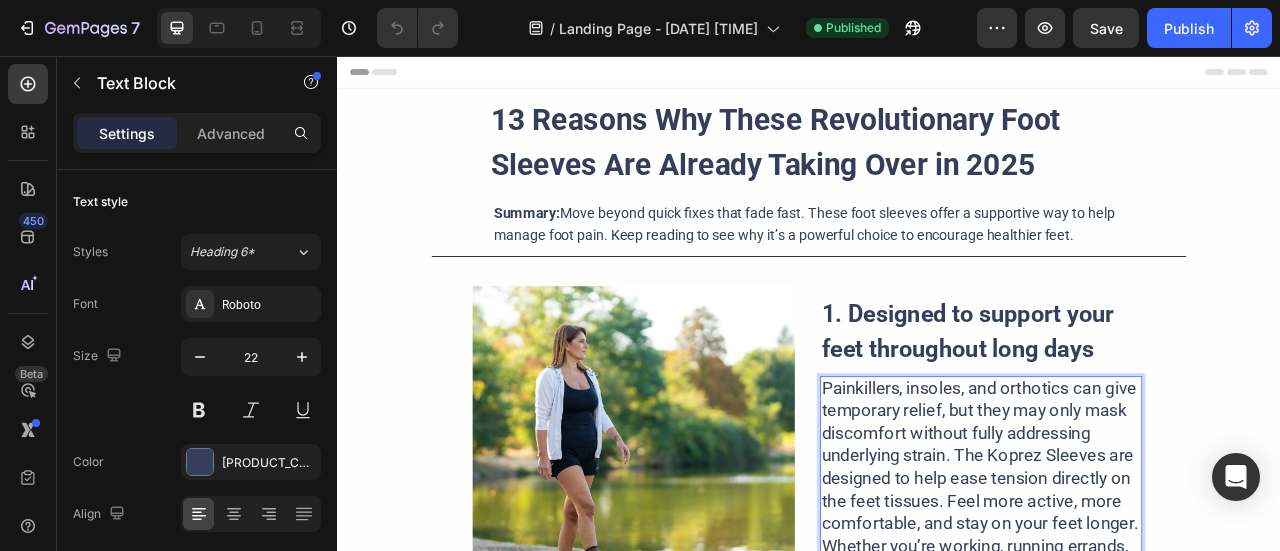 click on "Painkillers, insoles, and orthotics can give temporary relief, but they may only mask discomfort without fully addressing underlying strain. The Koprez Sleeves are designed to help ease tension directly on the feet tissues. Feel more active, more comfortable, and stay on your feet longer. Whether you’re working, running errands, or with family, the Koprez sleeves support you every step of the way." at bounding box center (1156, 608) 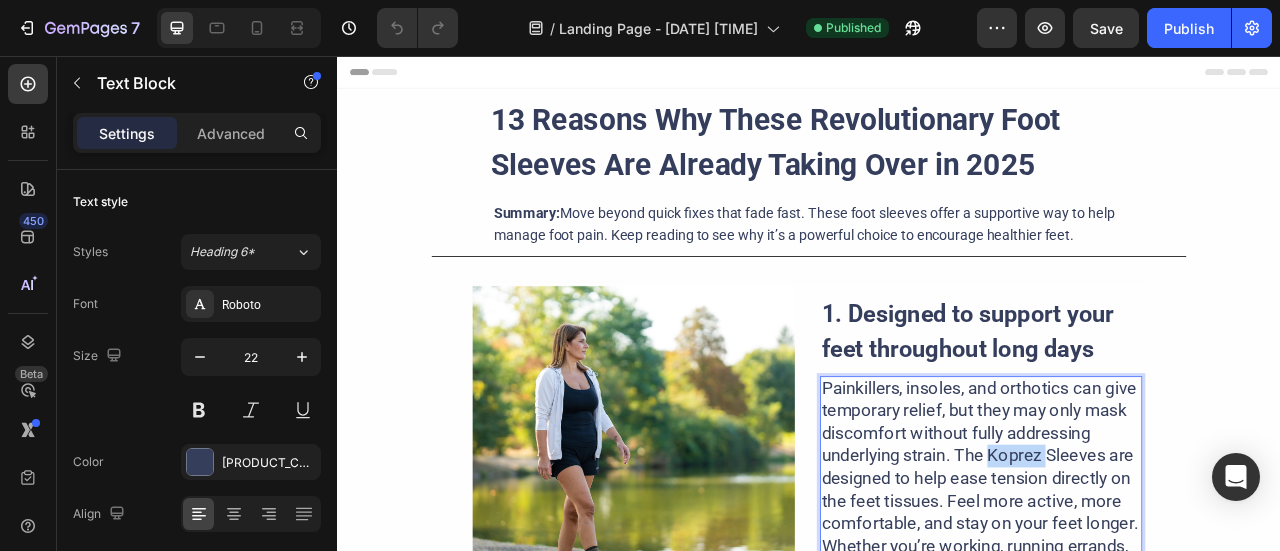 click on "Painkillers, insoles, and orthotics can give temporary relief, but they may only mask discomfort without fully addressing underlying strain. The Koprez Sleeves are designed to help ease tension directly on the feet tissues. Feel more active, more comfortable, and stay on your feet longer. Whether you’re working, running errands, or with family, the Koprez sleeves support you every step of the way." at bounding box center [1156, 608] 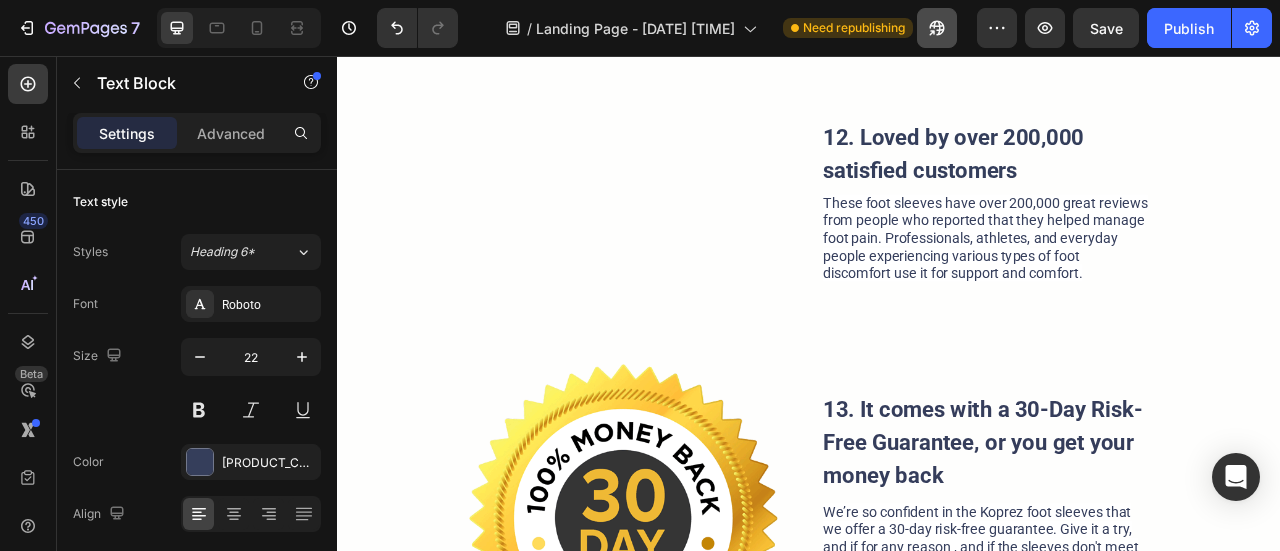 scroll, scrollTop: 5948, scrollLeft: 0, axis: vertical 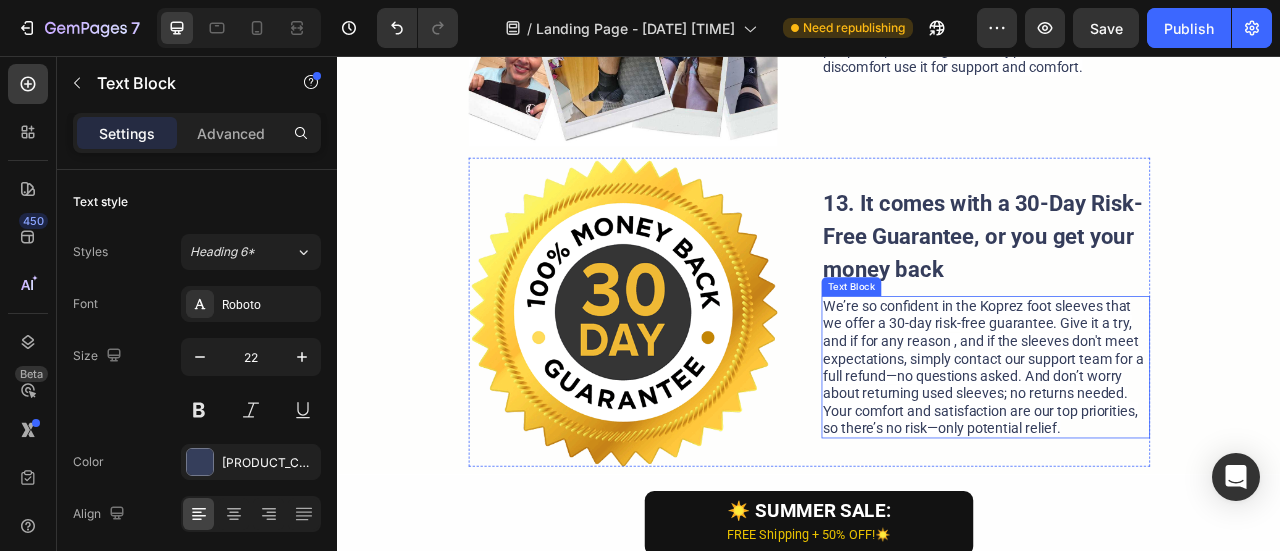 click on "We’re so confident in the Koprez foot sleeves that we offer a 30-day risk-free guarantee. Give it a try, and if for any reason , and if the sleeves don't meet expectations, simply contact our support team for a full refund—no questions asked. And don’t worry about returning used sleeves; no returns needed. Your comfort and satisfaction are our top priorities, so there’s no risk—only potential relief." at bounding box center [1159, 451] 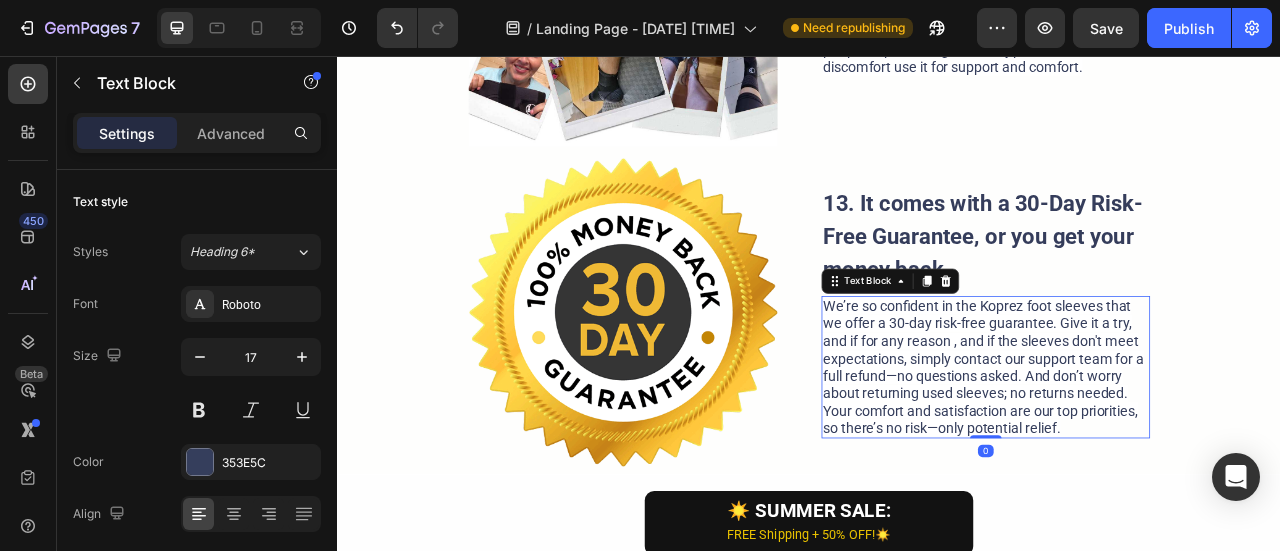 click on "We’re so confident in the Koprez foot sleeves that we offer a 30-day risk-free guarantee. Give it a try, and if for any reason , and if the sleeves don't meet expectations, simply contact our support team for a full refund—no questions asked. And don’t worry about returning used sleeves; no returns needed. Your comfort and satisfaction are our top priorities, so there’s no risk—only potential relief." at bounding box center (1159, 451) 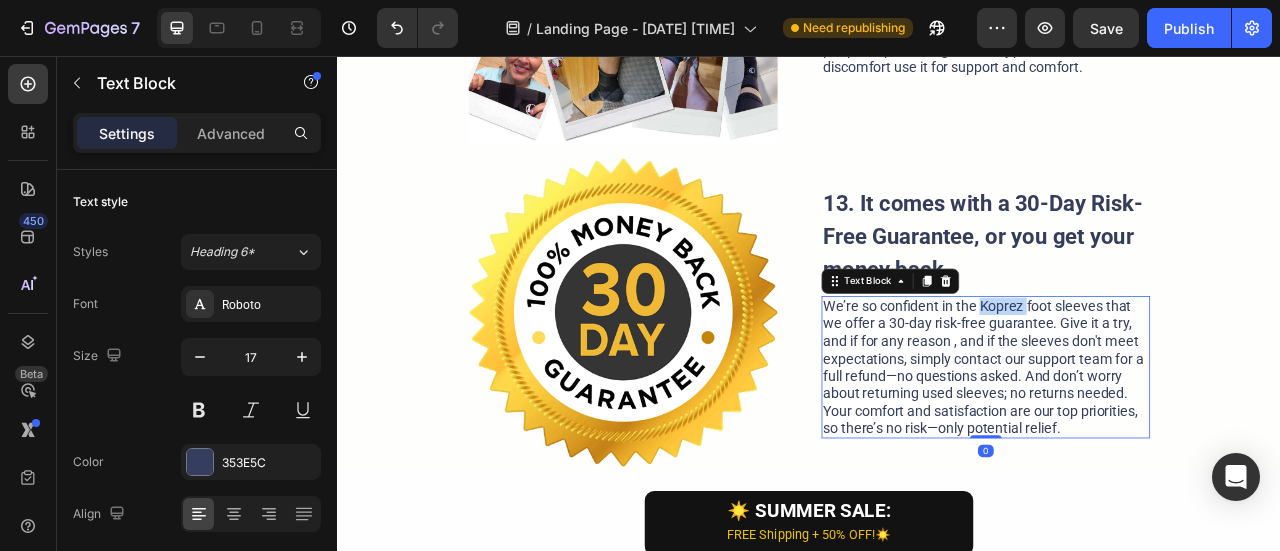 click on "We’re so confident in the Koprez foot sleeves that we offer a 30-day risk-free guarantee. Give it a try, and if for any reason , and if the sleeves don't meet expectations, simply contact our support team for a full refund—no questions asked. And don’t worry about returning used sleeves; no returns needed. Your comfort and satisfaction are our top priorities, so there’s no risk—only potential relief." at bounding box center [1159, 451] 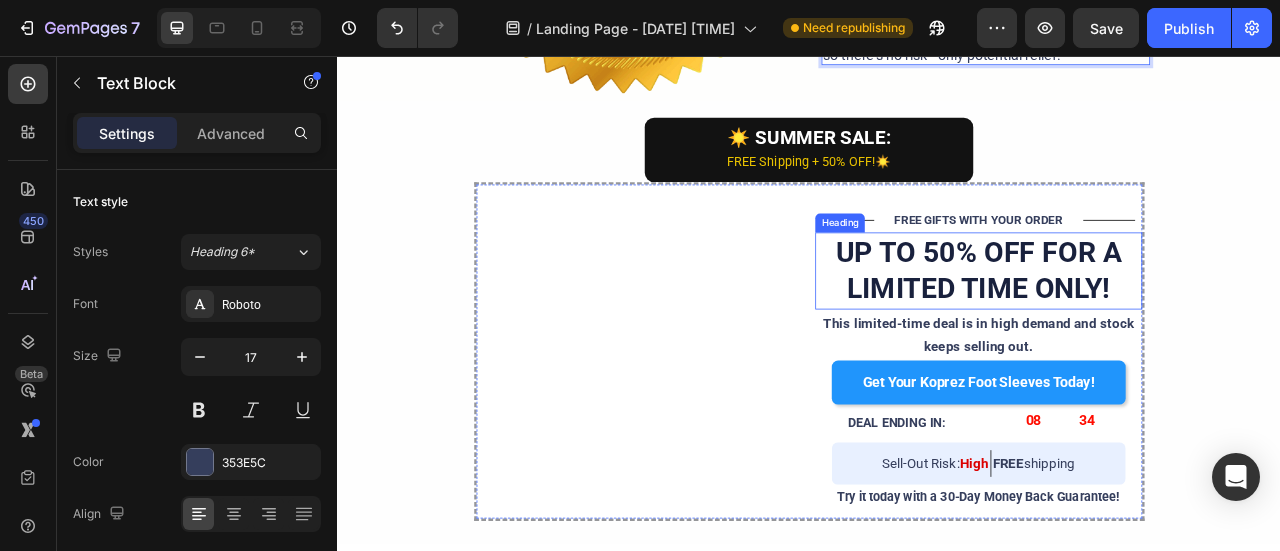 scroll, scrollTop: 6648, scrollLeft: 0, axis: vertical 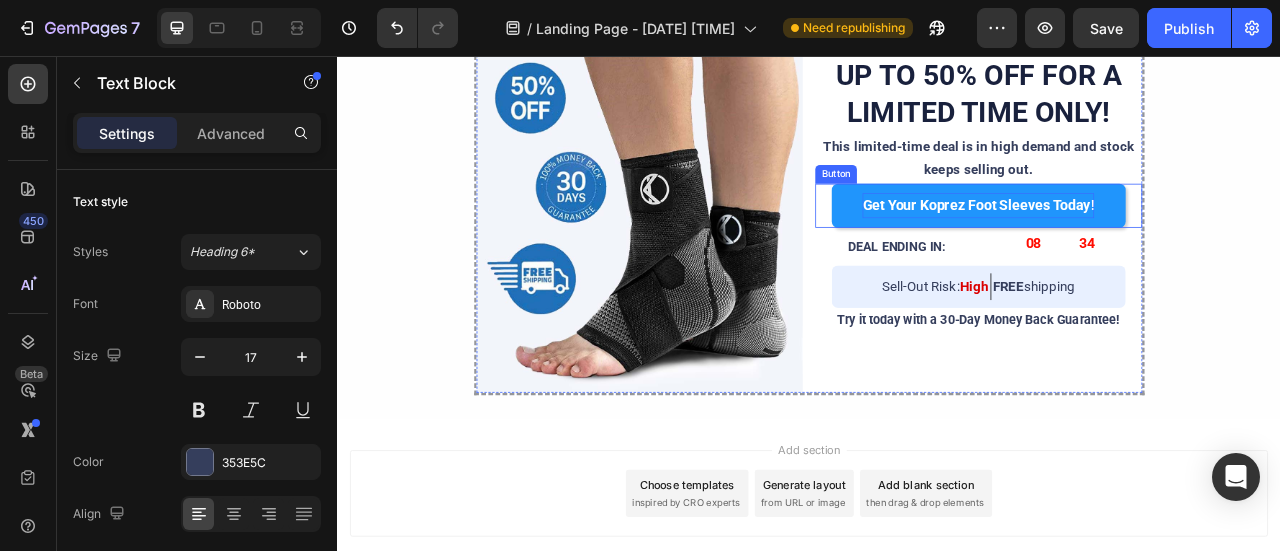 click on "Get Your Koprez Foot Sleeves Today!" at bounding box center (1152, 246) 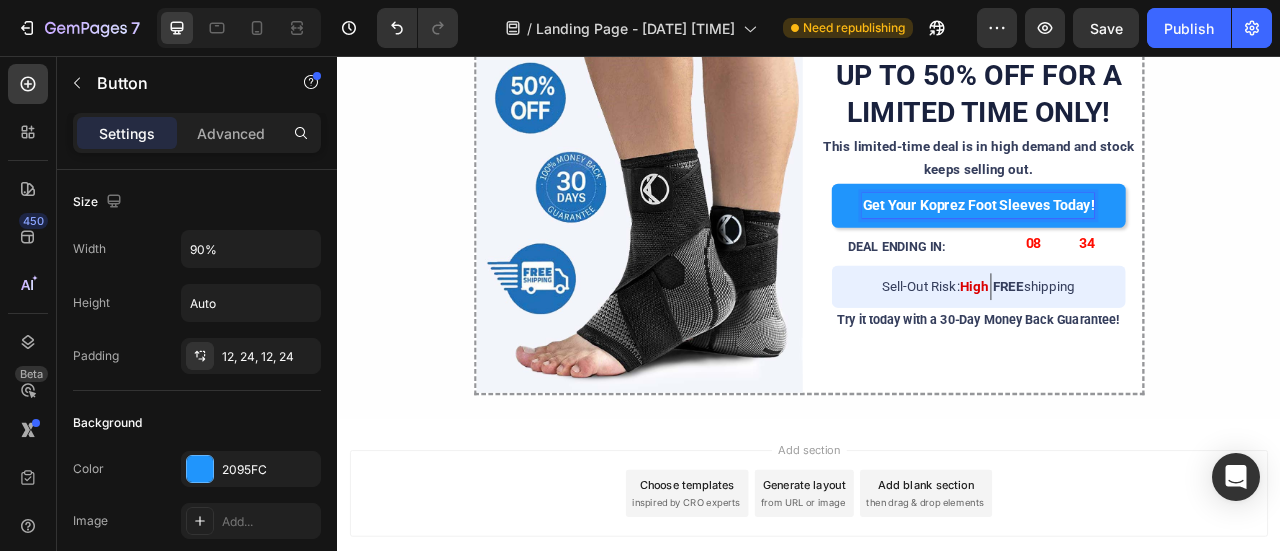 click on "Get Your Koprez Foot Sleeves Today!" at bounding box center (1152, 246) 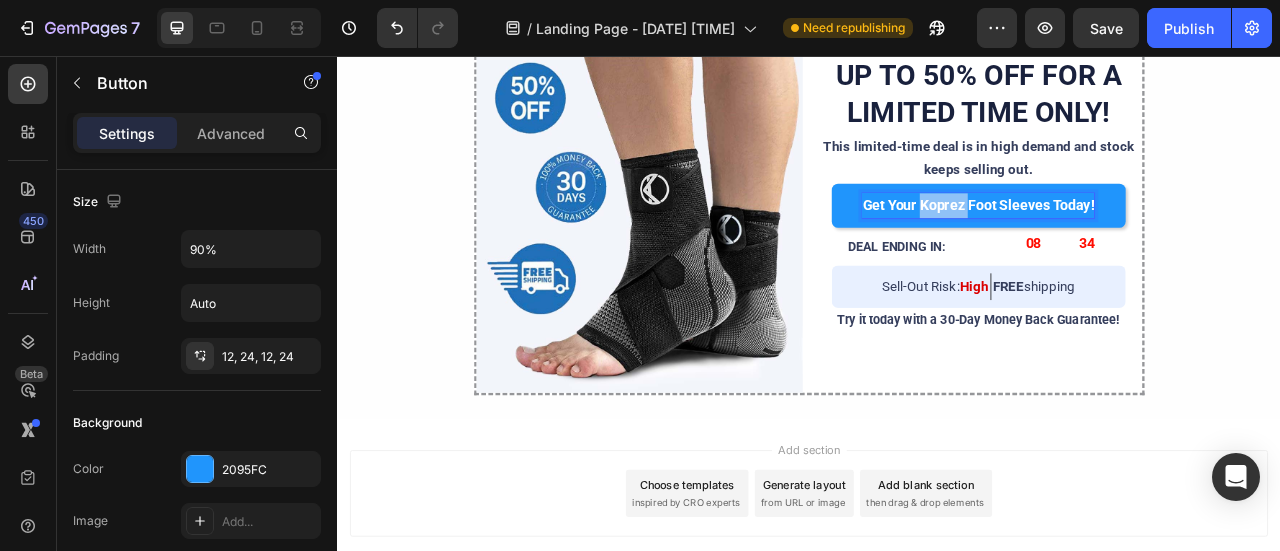 click on "Get Your Koprez Foot Sleeves Today!" at bounding box center [1152, 246] 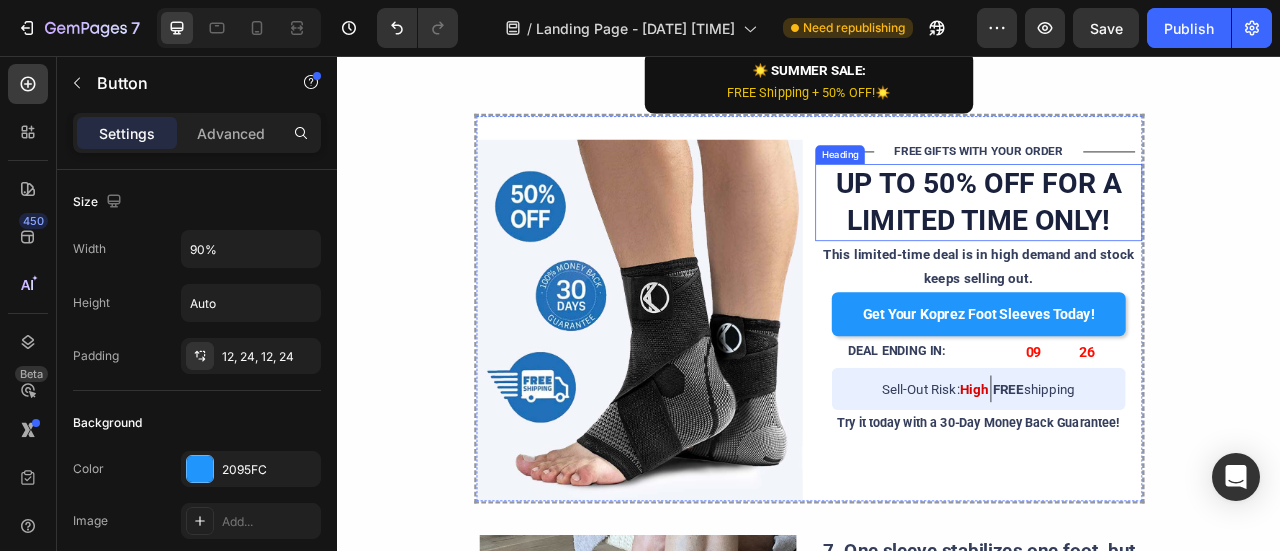 scroll, scrollTop: 2948, scrollLeft: 0, axis: vertical 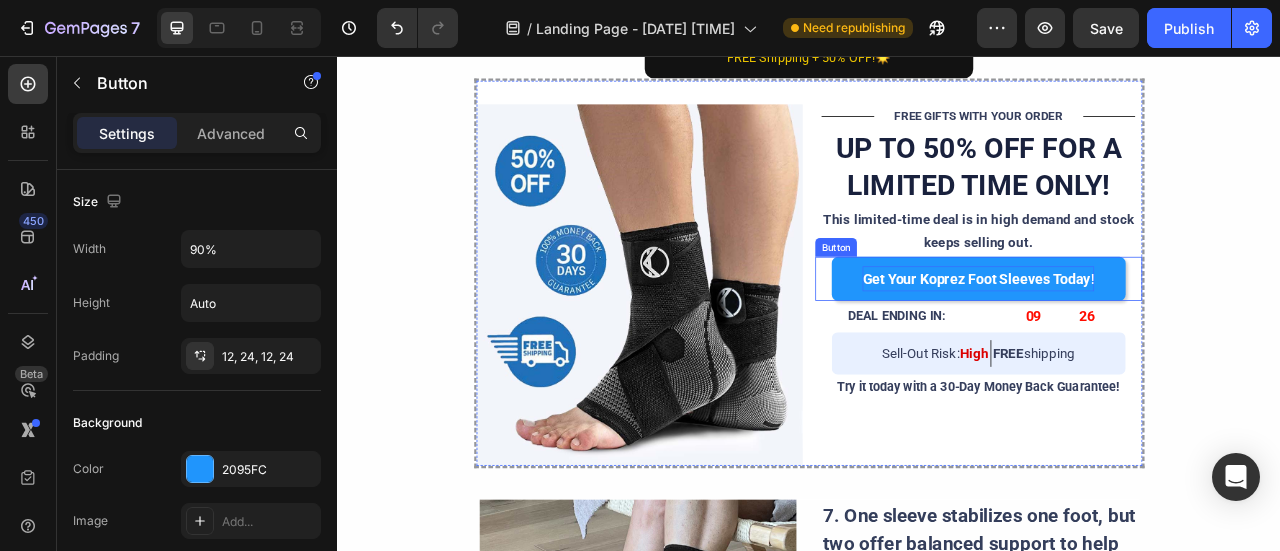 click on "Get Your Koprez Foot Sleeves Today!" at bounding box center (1152, 339) 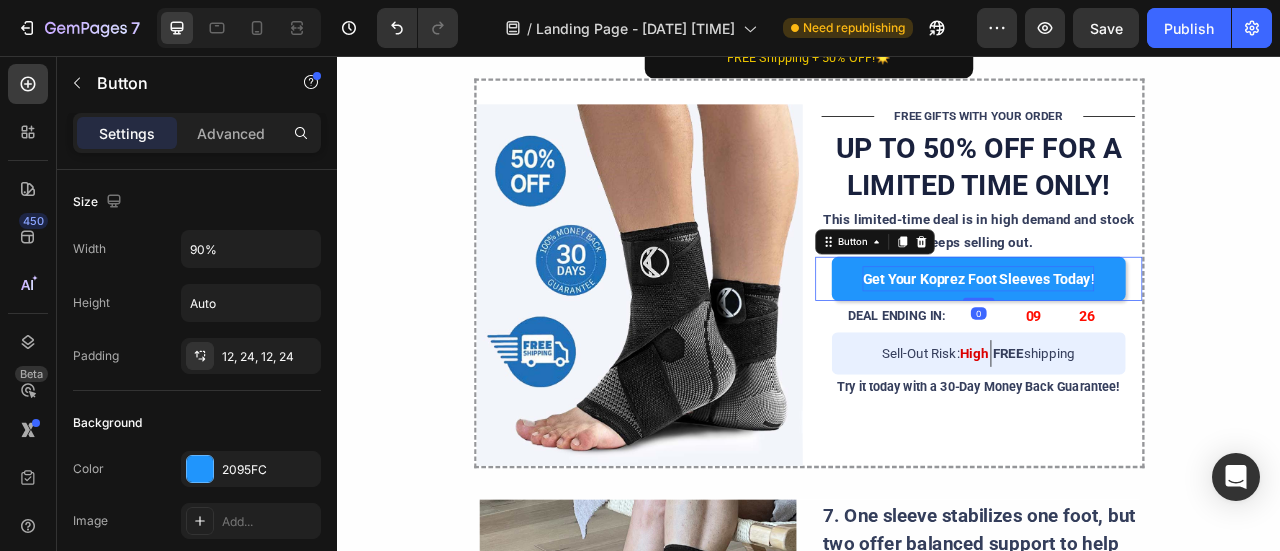 click on "Get Your Koprez Foot Sleeves Today!" at bounding box center (1152, 339) 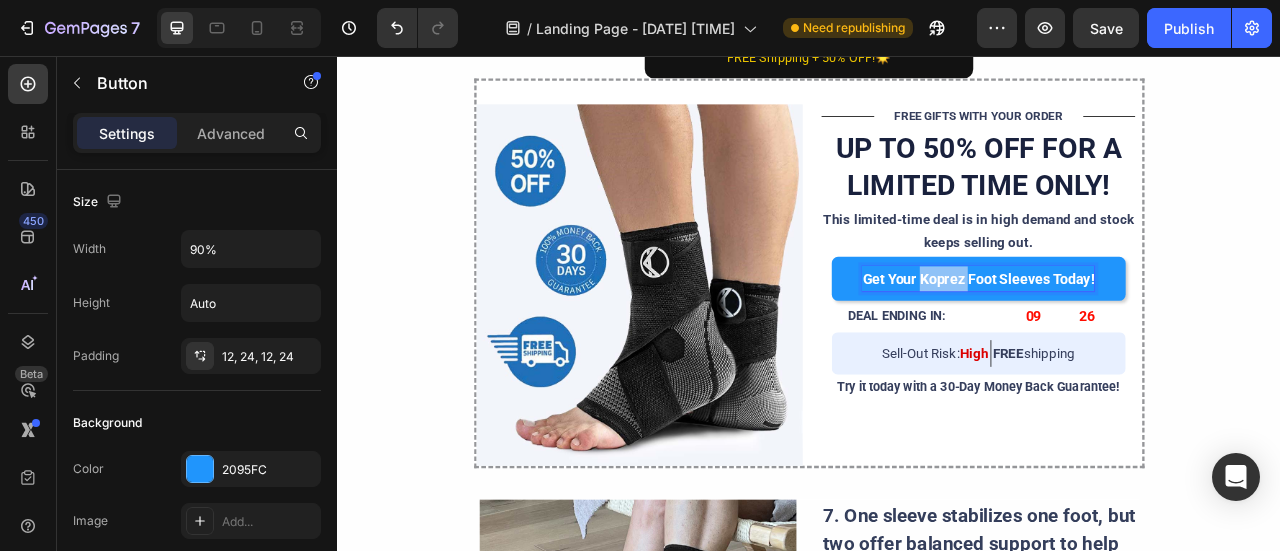 click on "Get Your Koprez Foot Sleeves Today!" at bounding box center (1152, 339) 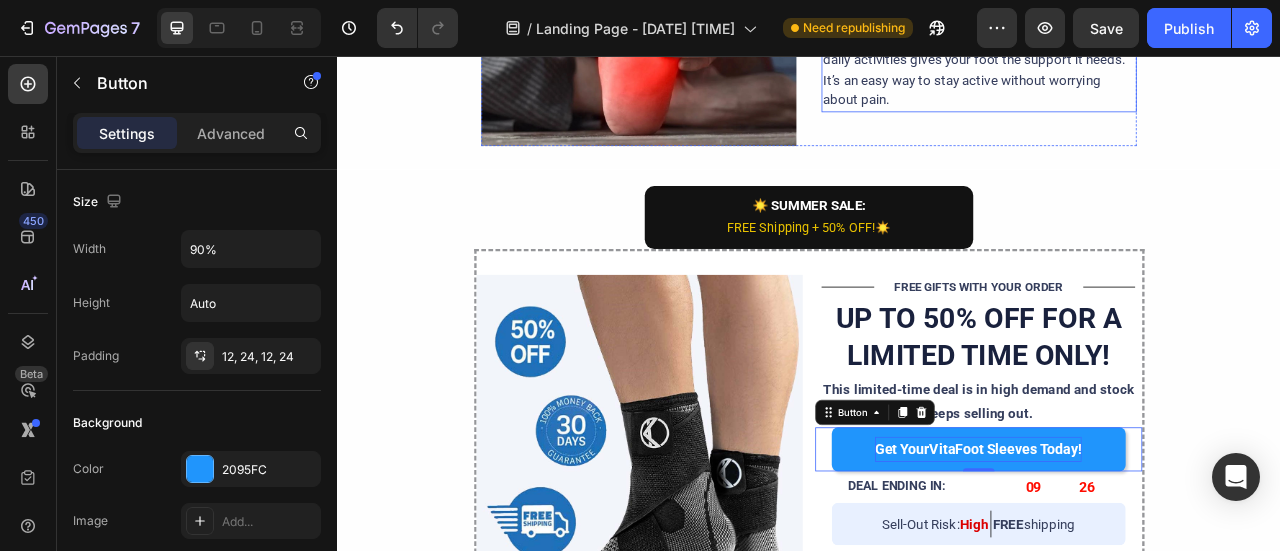 scroll, scrollTop: 2648, scrollLeft: 0, axis: vertical 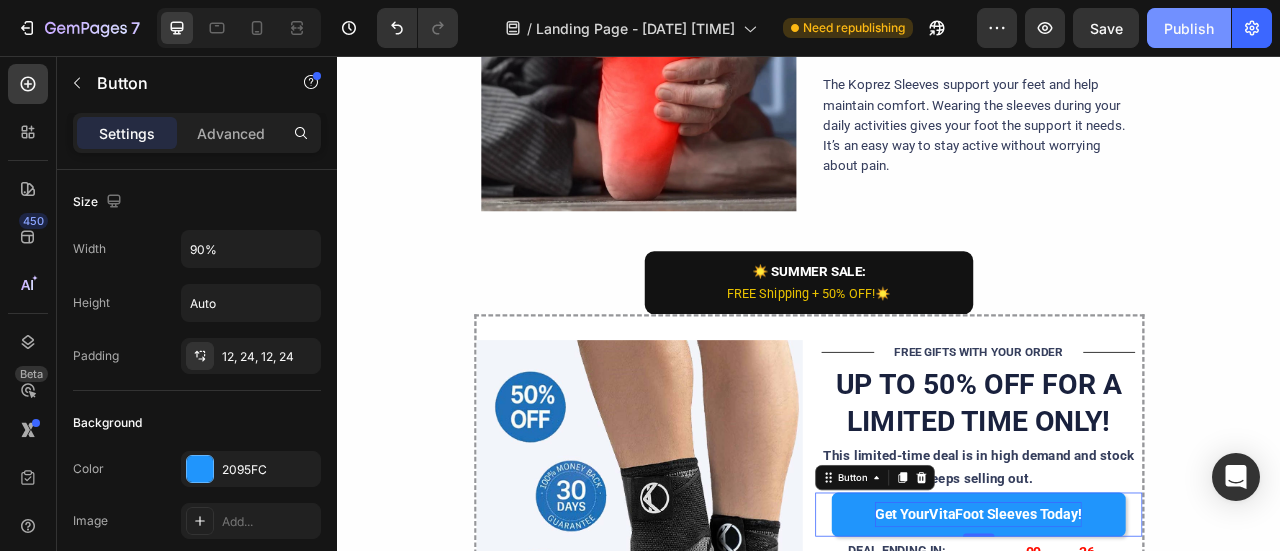 click on "Publish" at bounding box center [1189, 28] 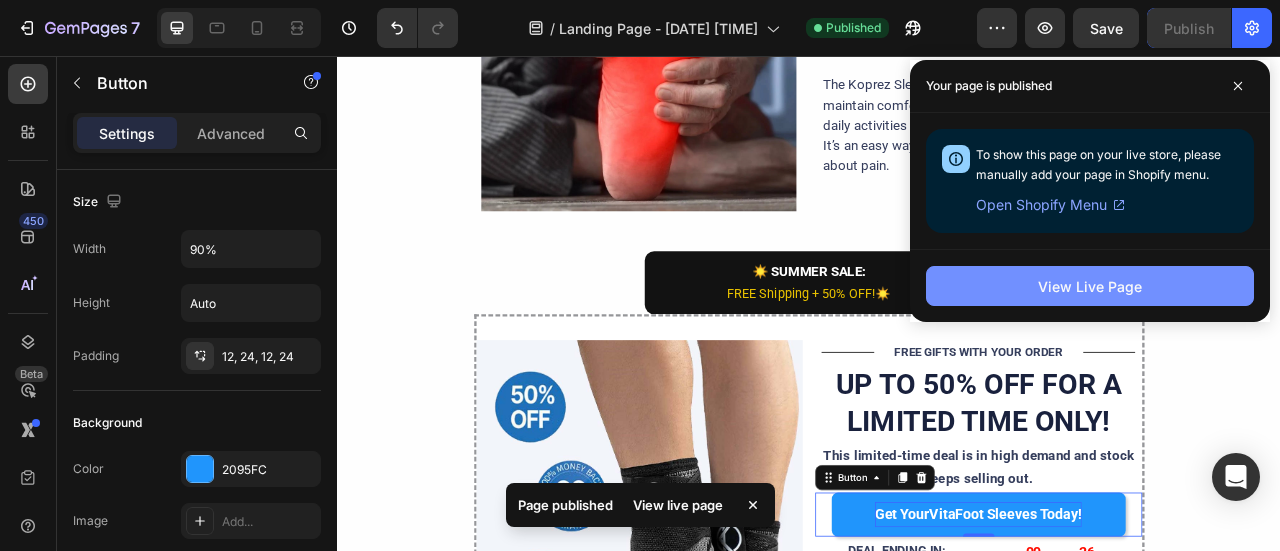 click on "View Live Page" at bounding box center [1090, 286] 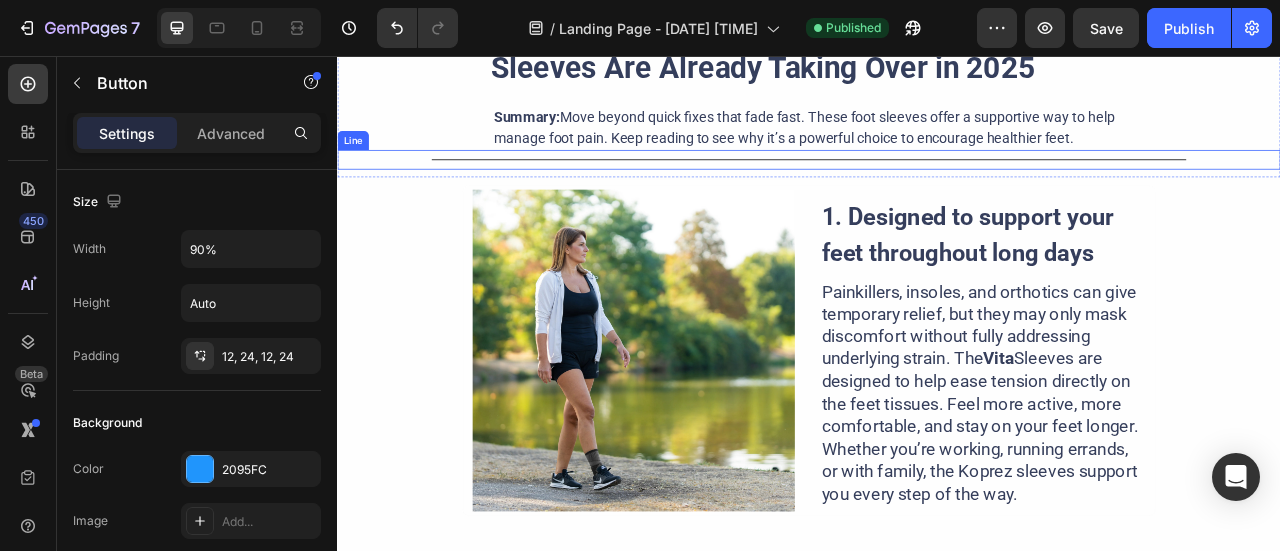 scroll, scrollTop: 200, scrollLeft: 0, axis: vertical 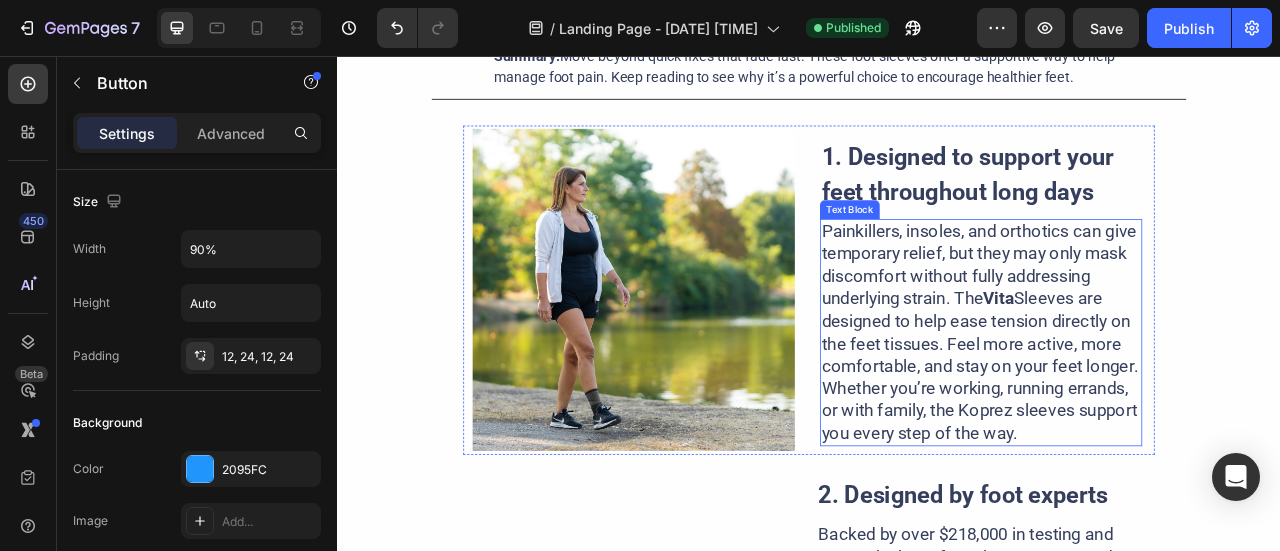 click on "Painkillers, insoles, and orthotics can give temporary relief, but they may only mask discomfort without fully addressing underlying strain. The  Vita  Sleeves are designed to help ease tension directly on the feet tissues. Feel more active, more comfortable, and stay on your feet longer. Whether you’re working, running errands, or with family, the Koprez sleeves support you every step of the way." at bounding box center [1156, 408] 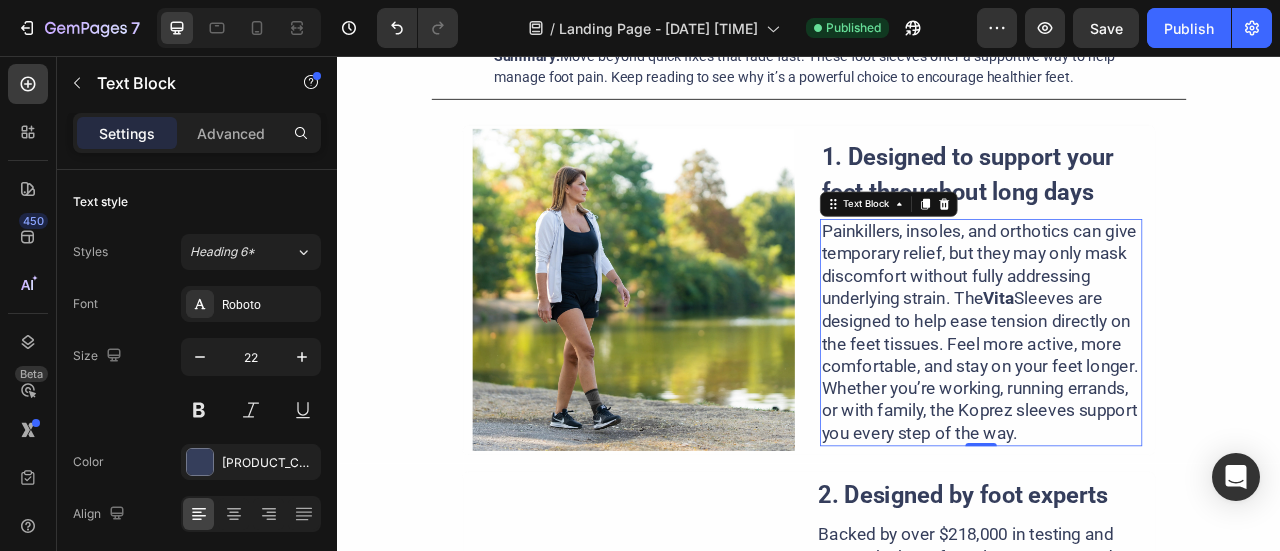 click on "Painkillers, insoles, and orthotics can give temporary relief, but they may only mask discomfort without fully addressing underlying strain. The  Vita  Sleeves are designed to help ease tension directly on the feet tissues. Feel more active, more comfortable, and stay on your feet longer. Whether you’re working, running errands, or with family, the Koprez sleeves support you every step of the way." at bounding box center [1156, 408] 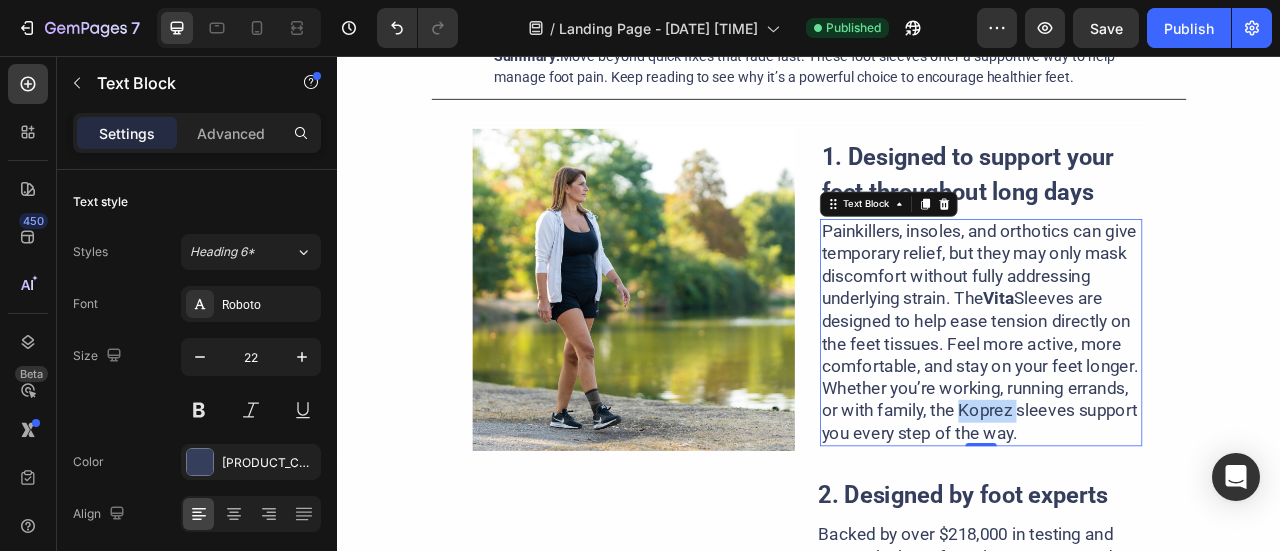 click on "Painkillers, insoles, and orthotics can give temporary relief, but they may only mask discomfort without fully addressing underlying strain. The  Vita  Sleeves are designed to help ease tension directly on the feet tissues. Feel more active, more comfortable, and stay on your feet longer. Whether you’re working, running errands, or with family, the Koprez sleeves support you every step of the way." at bounding box center (1156, 408) 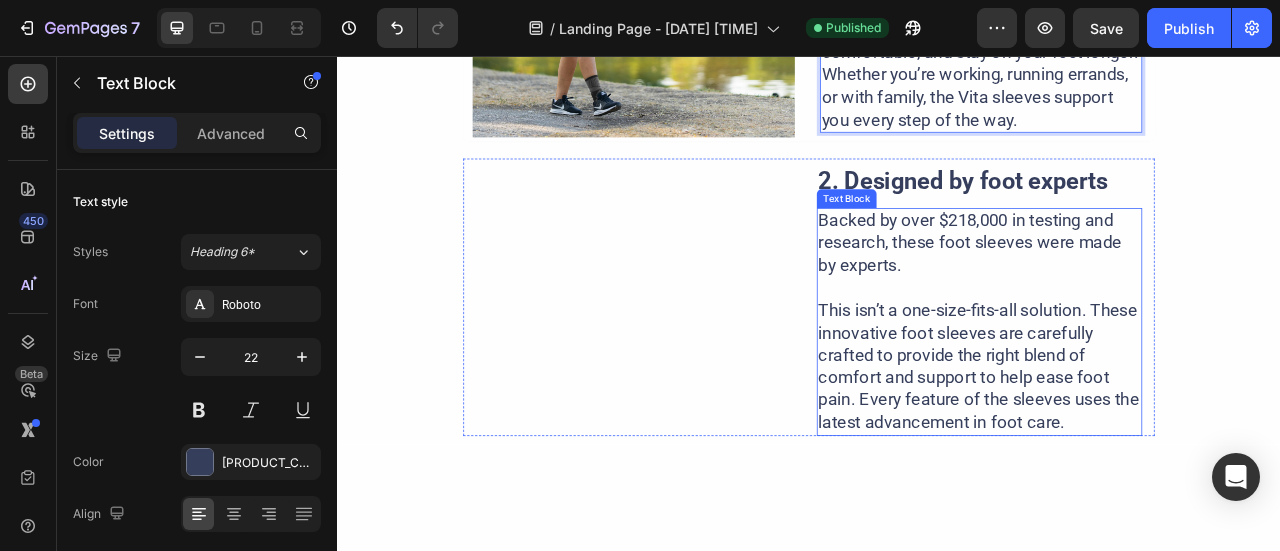 scroll, scrollTop: 600, scrollLeft: 0, axis: vertical 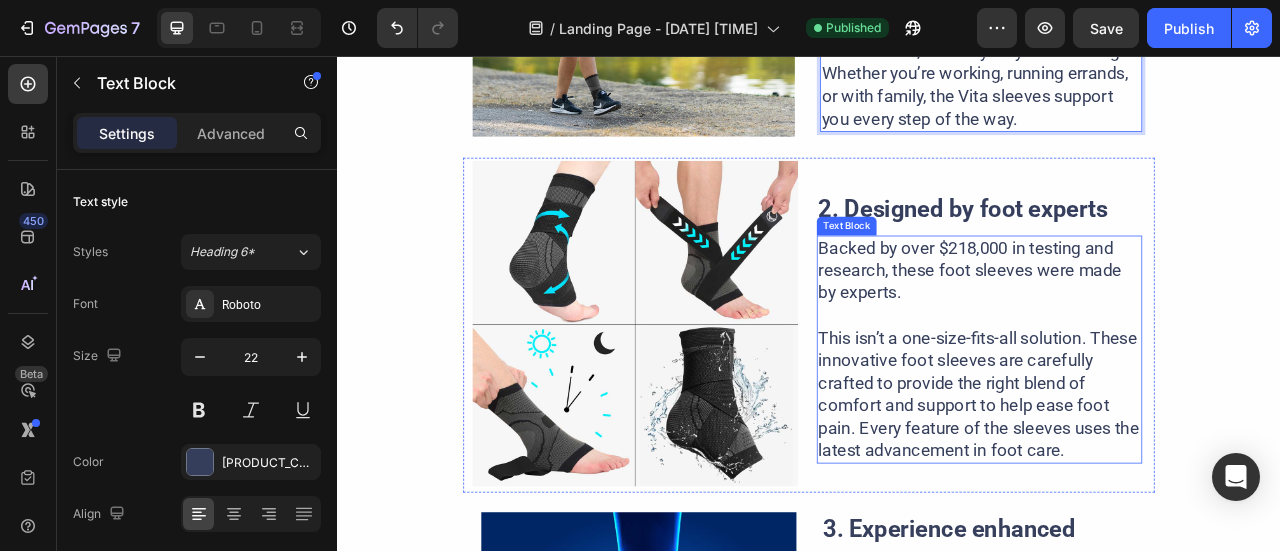 click on "This isn’t a one-size-fits-all solution. These innovative foot sleeves are carefully crafted to provide the right blend of comfort and support to help ease foot pain. Every feature of the sleeves uses the latest advancement in foot care." at bounding box center (1154, 487) 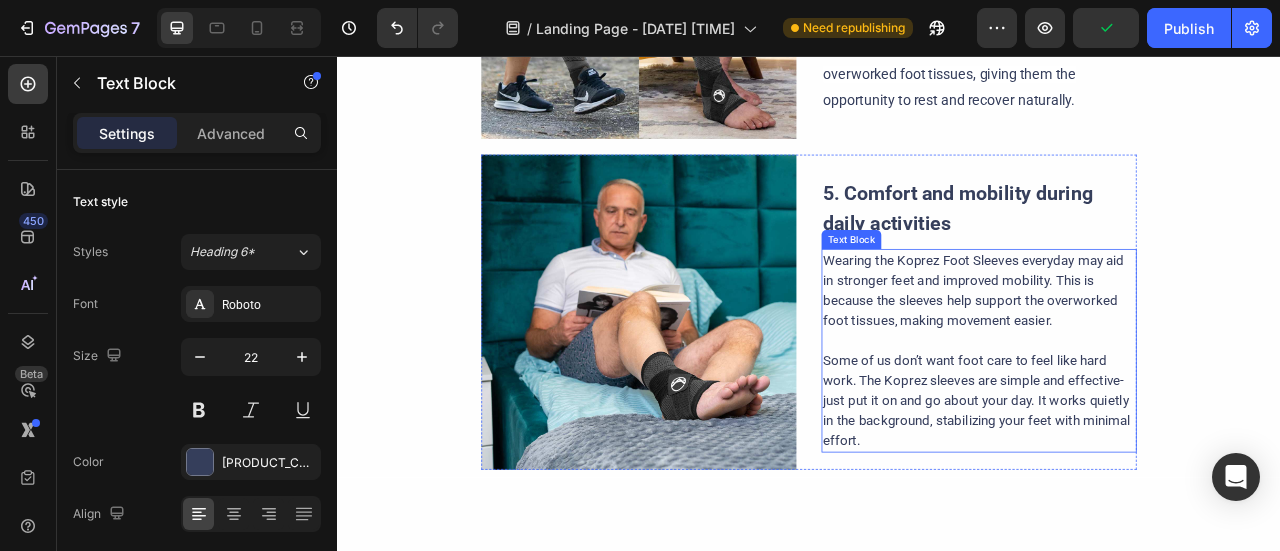 scroll, scrollTop: 2000, scrollLeft: 0, axis: vertical 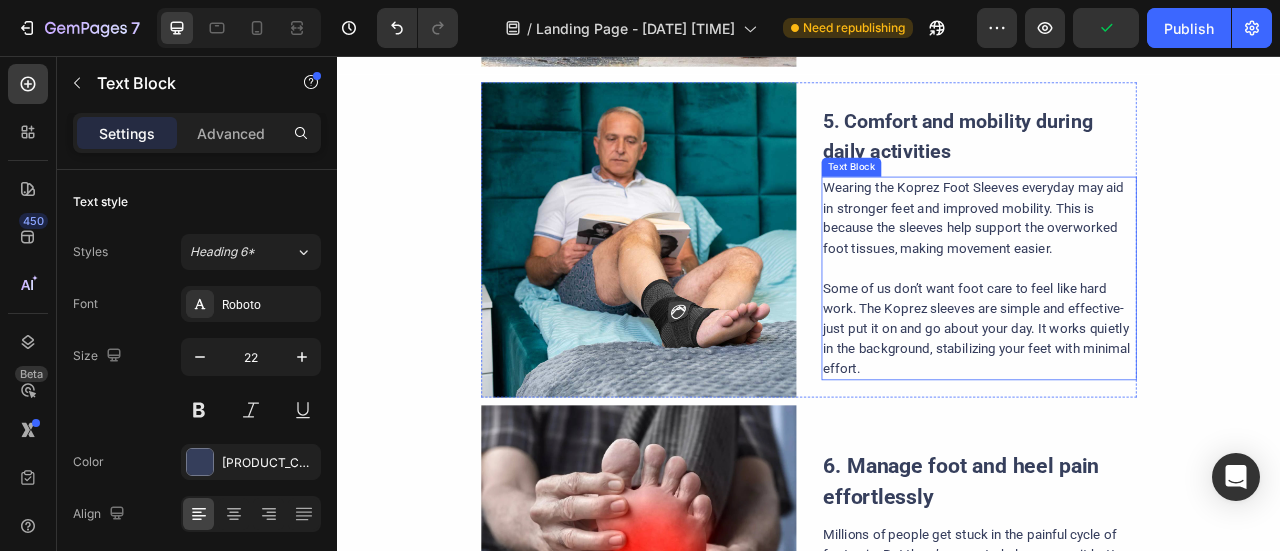 click on "Some of us don’t want foot care to feel like hard work. The Koprez sleeves are simple and effective- just put it on and go about your day. It works quietly in the background, stabilizing your feet with minimal effort." at bounding box center (1153, 403) 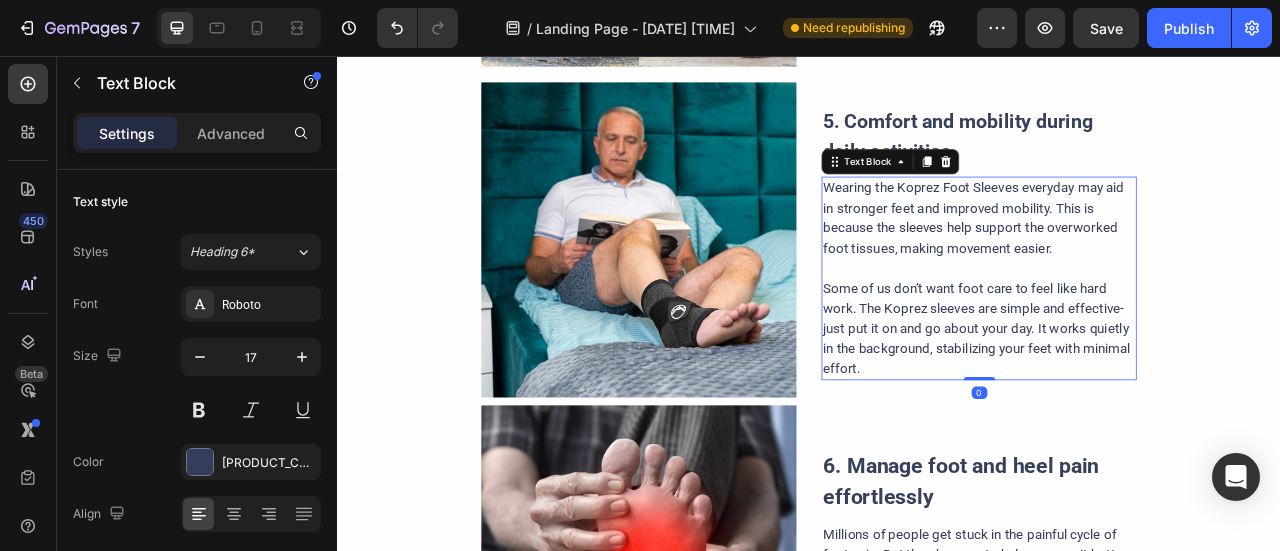 click on "Some of us don’t want foot care to feel like hard work. The Koprez sleeves are simple and effective- just put it on and go about your day. It works quietly in the background, stabilizing your feet with minimal effort." at bounding box center (1153, 403) 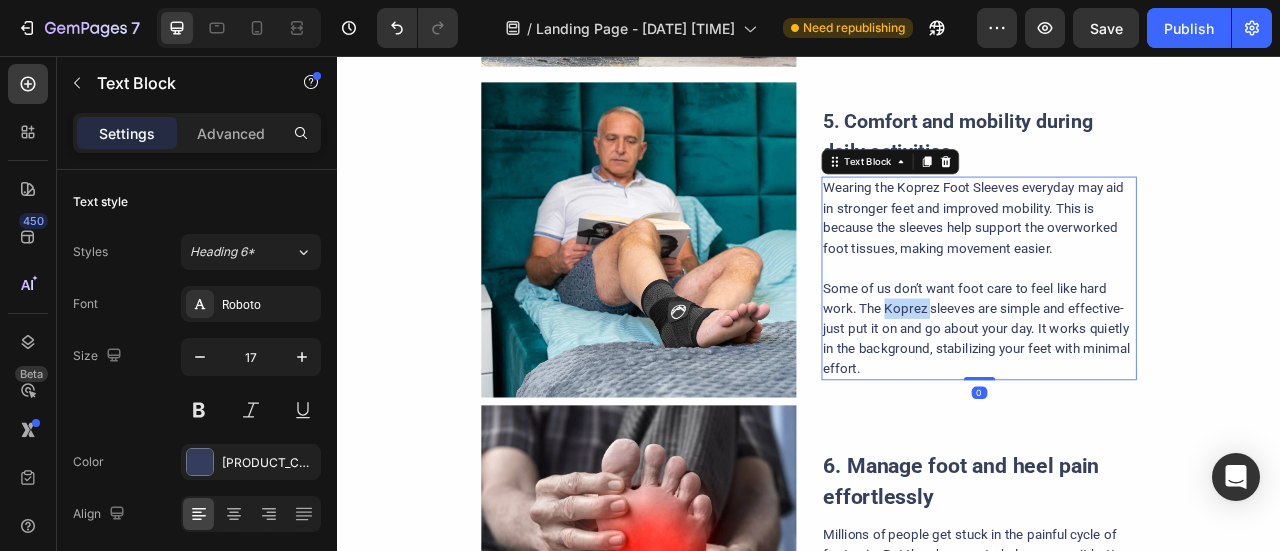 click on "Some of us don’t want foot care to feel like hard work. The Koprez sleeves are simple and effective- just put it on and go about your day. It works quietly in the background, stabilizing your feet with minimal effort." at bounding box center [1153, 403] 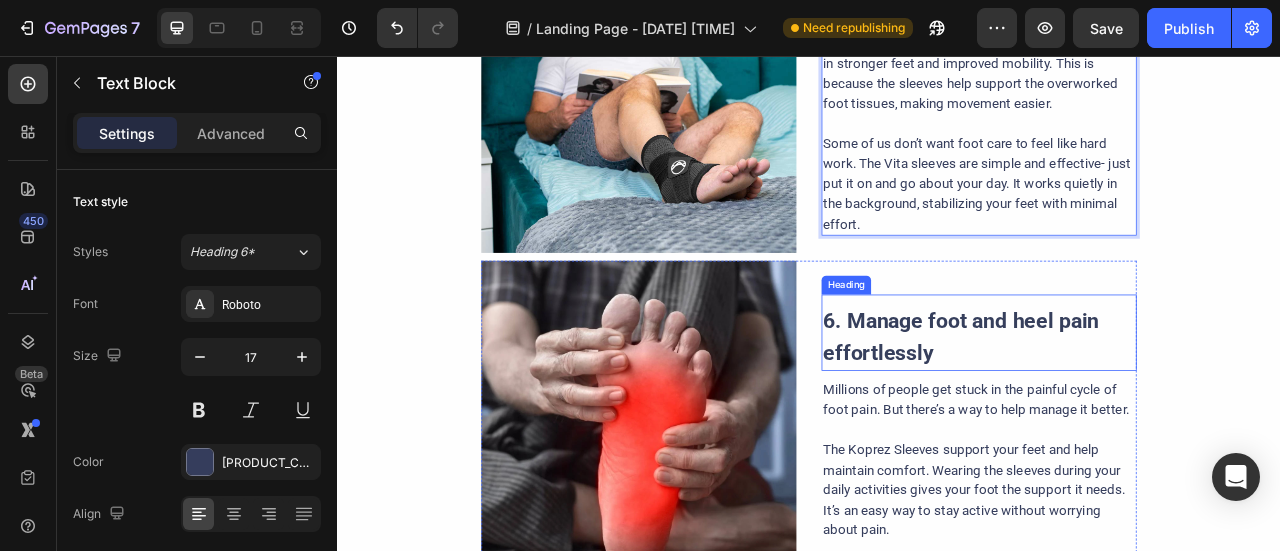 scroll, scrollTop: 2200, scrollLeft: 0, axis: vertical 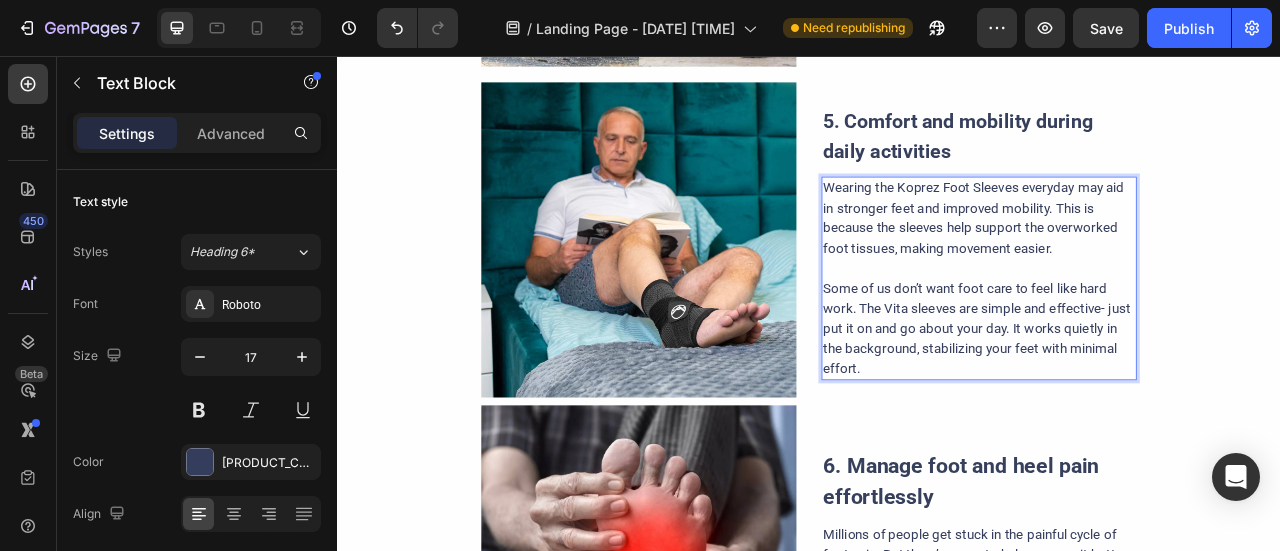 click on "Wearing the Koprez Foot Sleeves everyday may aid in stronger feet and improved mobility. This is because the sleeves help support the overworked foot tissues, making movement easier." at bounding box center (1153, 262) 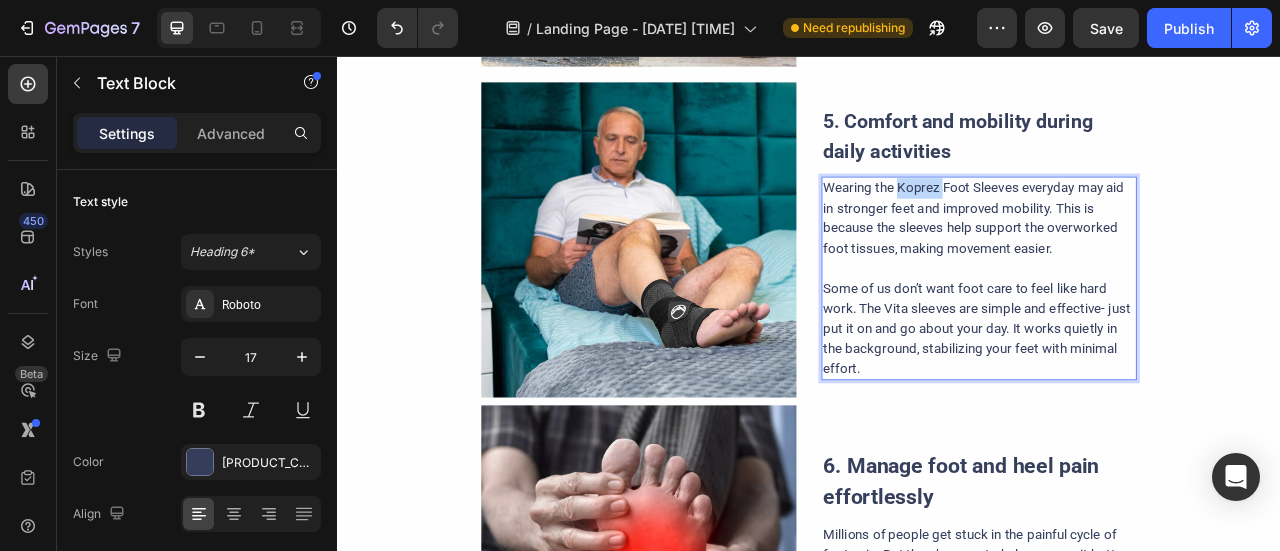 click on "Wearing the Koprez Foot Sleeves everyday may aid in stronger feet and improved mobility. This is because the sleeves help support the overworked foot tissues, making movement easier." at bounding box center (1153, 262) 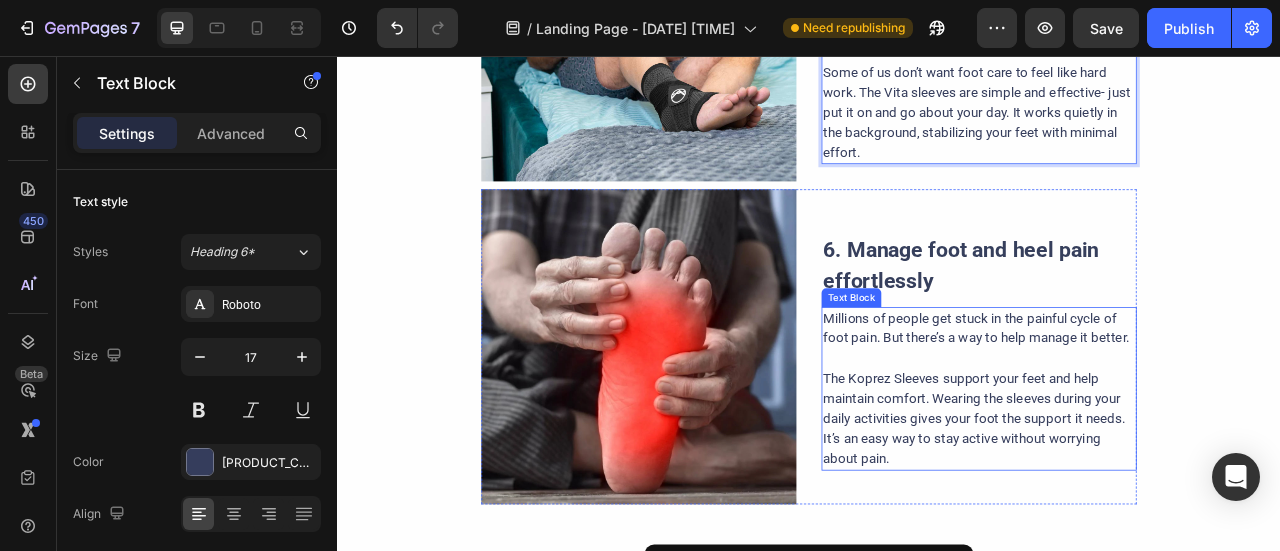scroll, scrollTop: 2300, scrollLeft: 0, axis: vertical 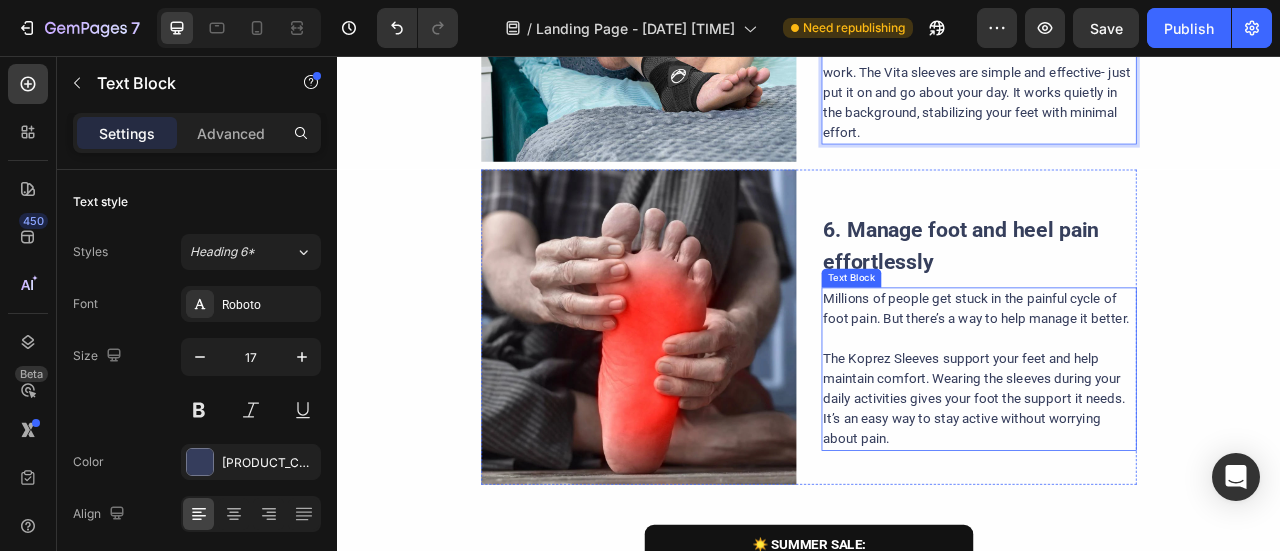 click on "The Koprez Sleeves support your feet and help maintain comfort. Wearing the sleeves during your daily activities gives your foot the support it needs. It’s an easy way to stay active without worrying about pain." at bounding box center [1153, 492] 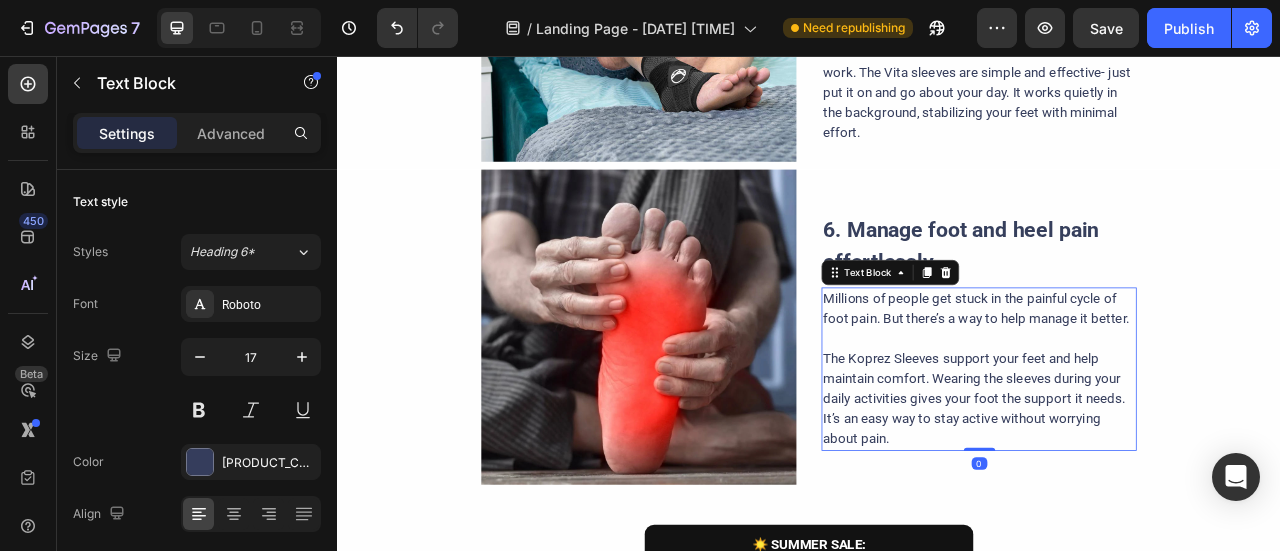 click on "The Koprez Sleeves support your feet and help maintain comfort. Wearing the sleeves during your daily activities gives your foot the support it needs. It’s an easy way to stay active without worrying about pain." at bounding box center (1153, 492) 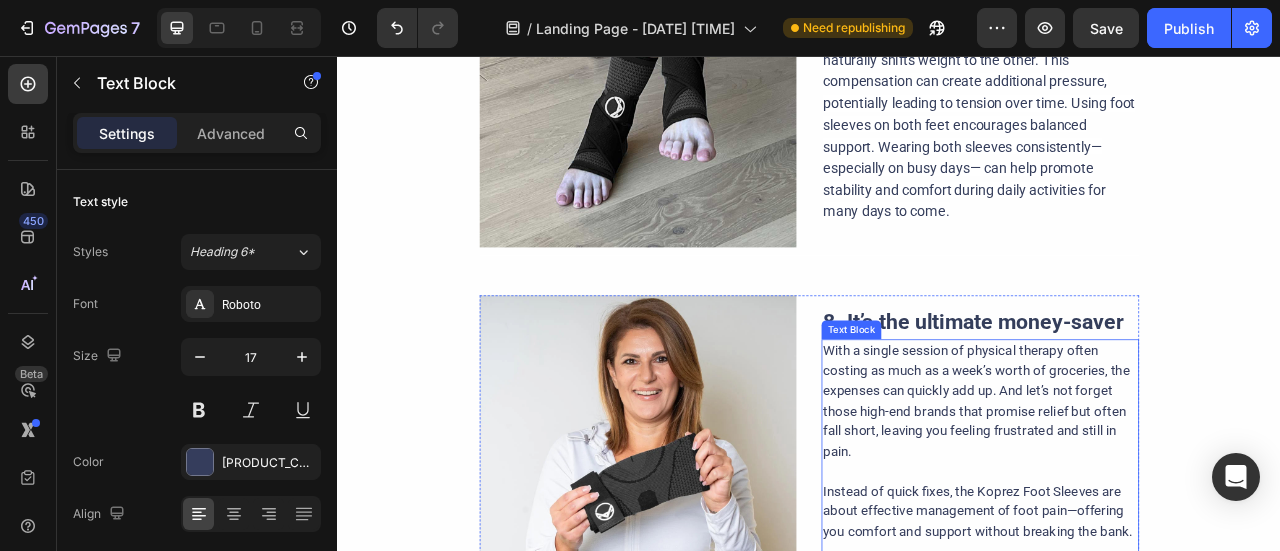 scroll, scrollTop: 3800, scrollLeft: 0, axis: vertical 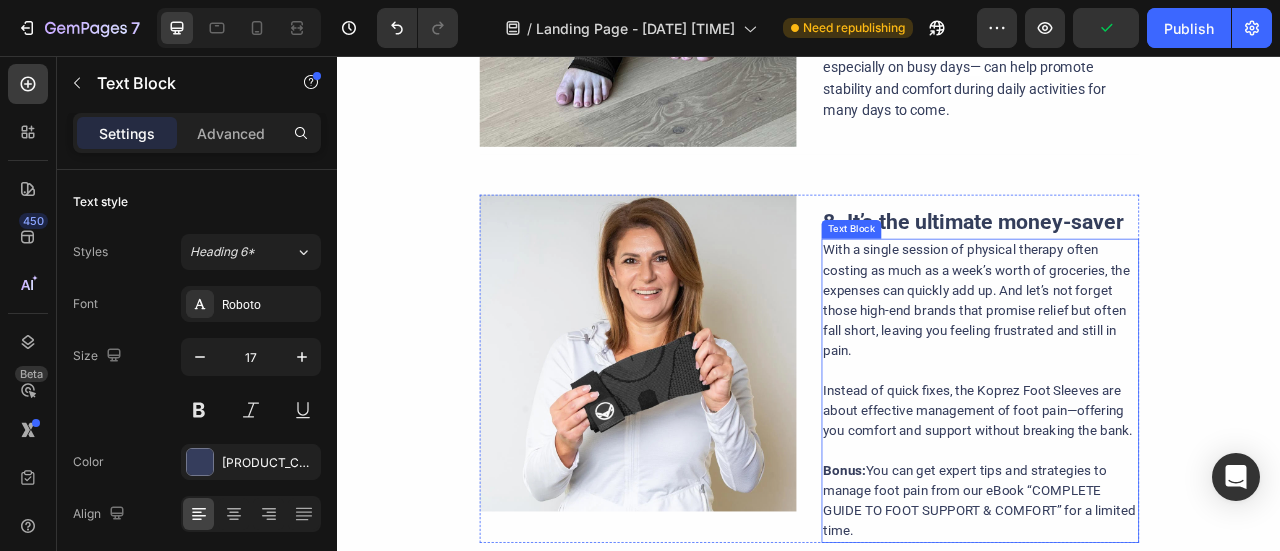 click on "Instead of quick fixes, the Koprez Foot Sleeves are about effective management of foot pain—offering you comfort and support without breaking the bank." at bounding box center [1155, 507] 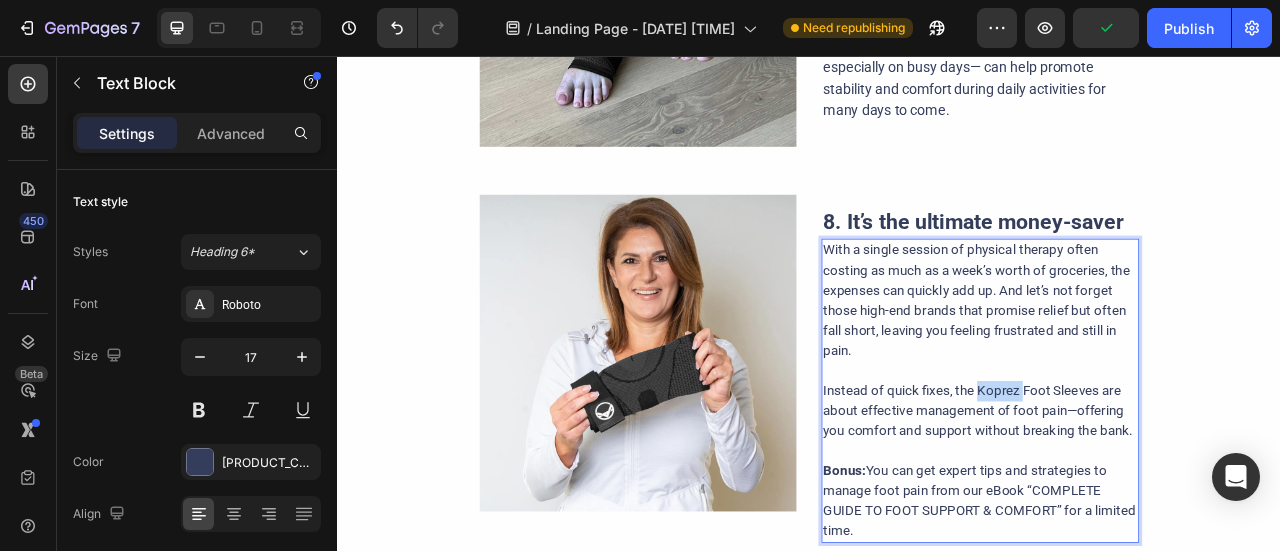 click on "Instead of quick fixes, the Koprez Foot Sleeves are about effective management of foot pain—offering you comfort and support without breaking the bank." at bounding box center [1155, 507] 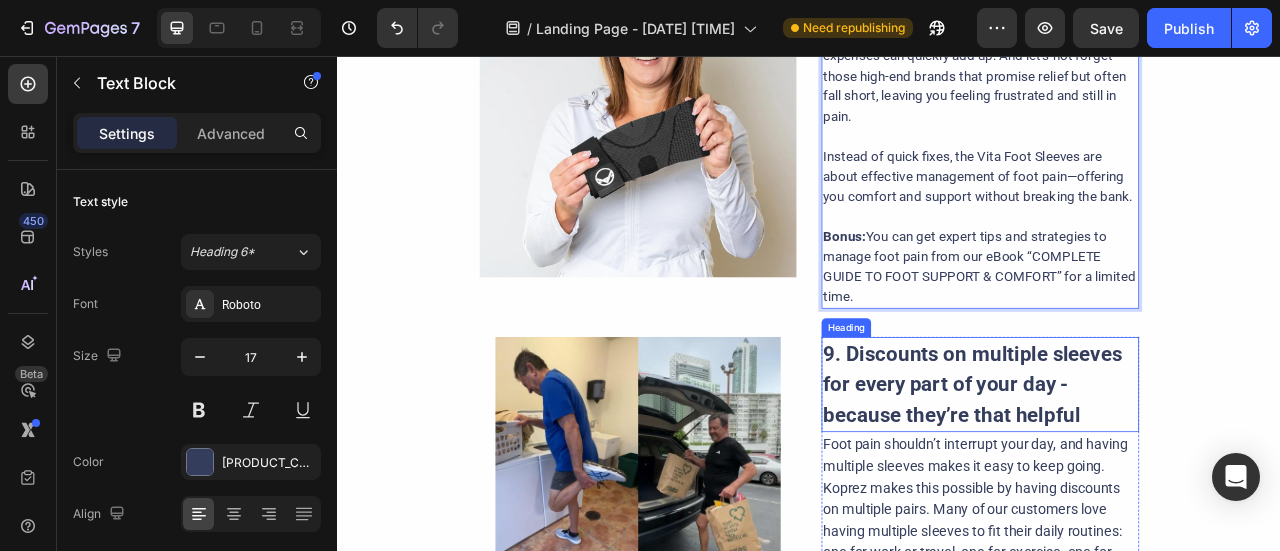 scroll, scrollTop: 4100, scrollLeft: 0, axis: vertical 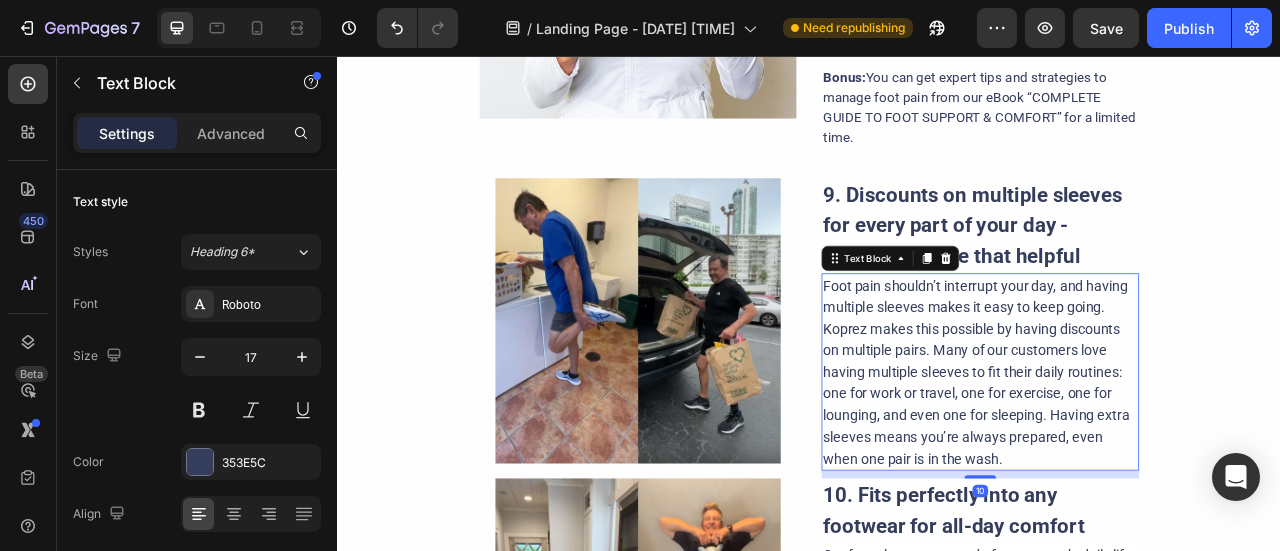 click on "Foot pain shouldn’t interrupt your day, and having multiple sleeves makes it easy to keep going. Koprez makes this possible by having discounts on multiple pairs. Many of our customers love having multiple sleeves to fit their daily routines: one for work or travel, one for exercise, one for lounging, and even one for sleeping. Having extra sleeves means you’re always prepared, even when one pair is in the wash." at bounding box center (1150, 457) 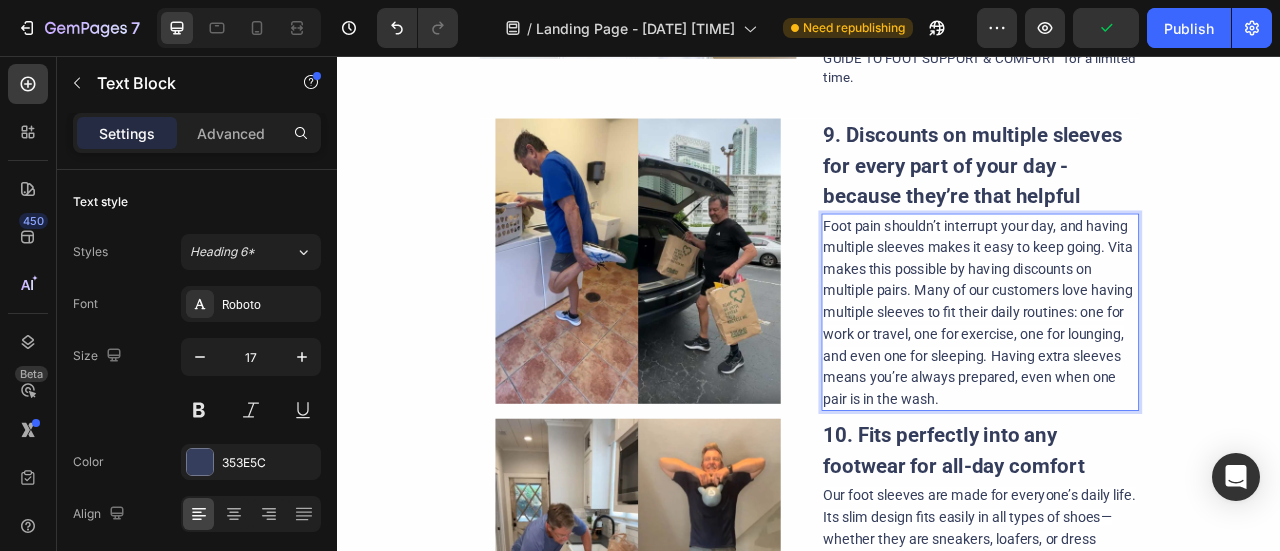 scroll, scrollTop: 4400, scrollLeft: 0, axis: vertical 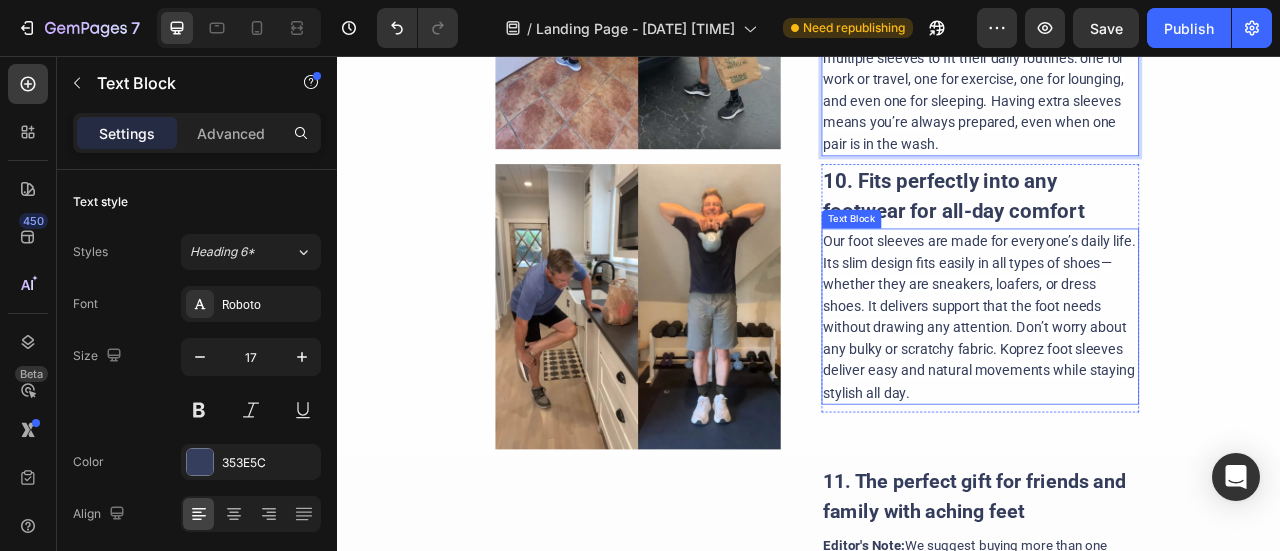 click on "Our foot sleeves are made for everyone’s daily life. Its slim design fits easily in all types of shoes—whether they are sneakers, loafers, or dress shoes. It delivers support that the foot needs without drawing any attention. Don’t worry about any bulky or scratchy fabric. Koprez foot sleeves deliver easy and natural movements while staying stylish all day." at bounding box center (1154, 387) 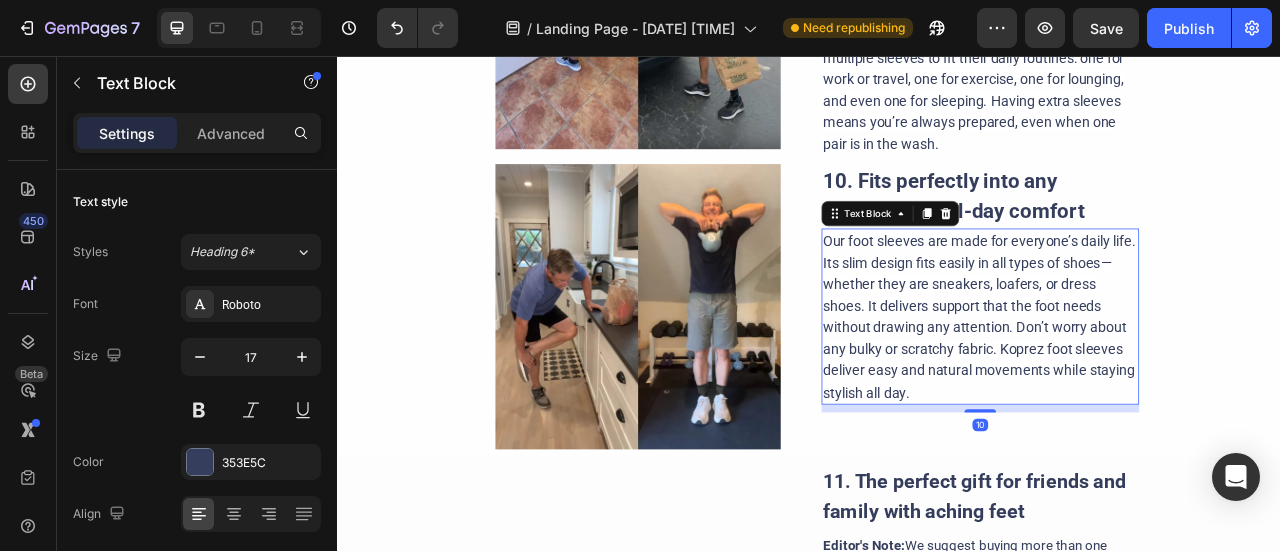 click on "Our foot sleeves are made for everyone’s daily life. Its slim design fits easily in all types of shoes—whether they are sneakers, loafers, or dress shoes. It delivers support that the foot needs without drawing any attention. Don’t worry about any bulky or scratchy fabric. Koprez foot sleeves deliver easy and natural movements while staying stylish all day." at bounding box center [1154, 387] 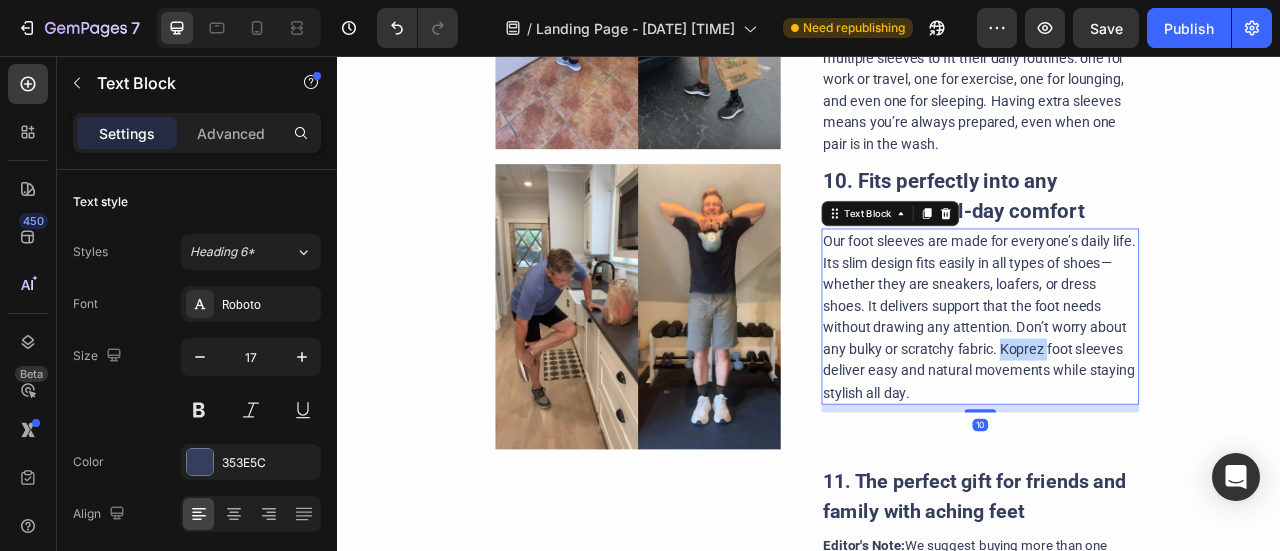 click on "Our foot sleeves are made for everyone’s daily life. Its slim design fits easily in all types of shoes—whether they are sneakers, loafers, or dress shoes. It delivers support that the foot needs without drawing any attention. Don’t worry about any bulky or scratchy fabric. Koprez foot sleeves deliver easy and natural movements while staying stylish all day." at bounding box center (1154, 387) 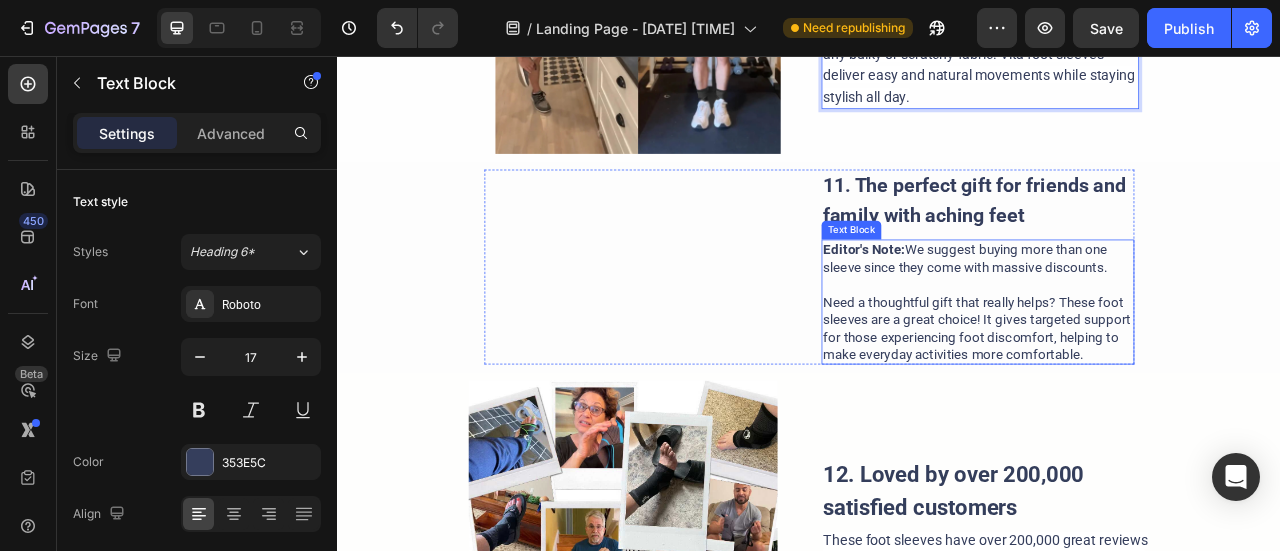 scroll, scrollTop: 5100, scrollLeft: 0, axis: vertical 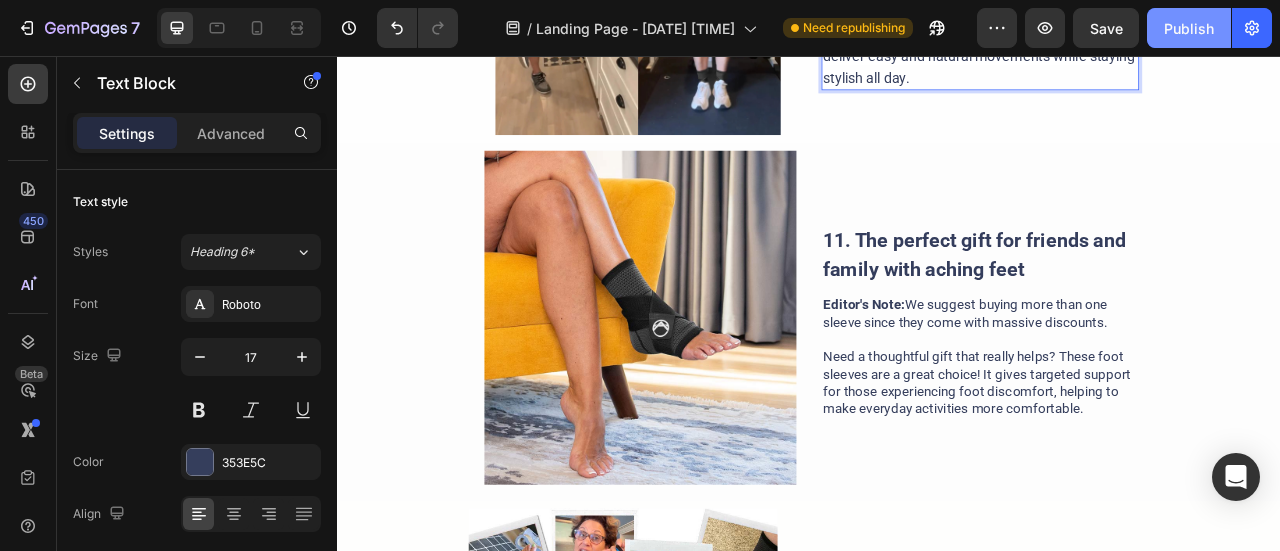 click on "Publish" at bounding box center [1189, 28] 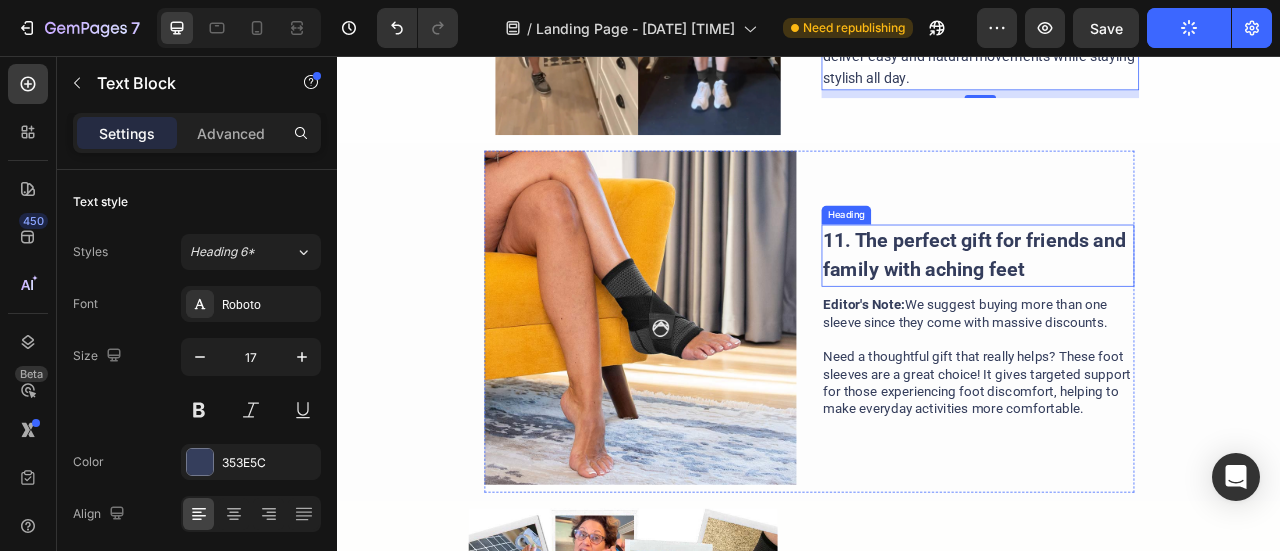 scroll, scrollTop: 5200, scrollLeft: 0, axis: vertical 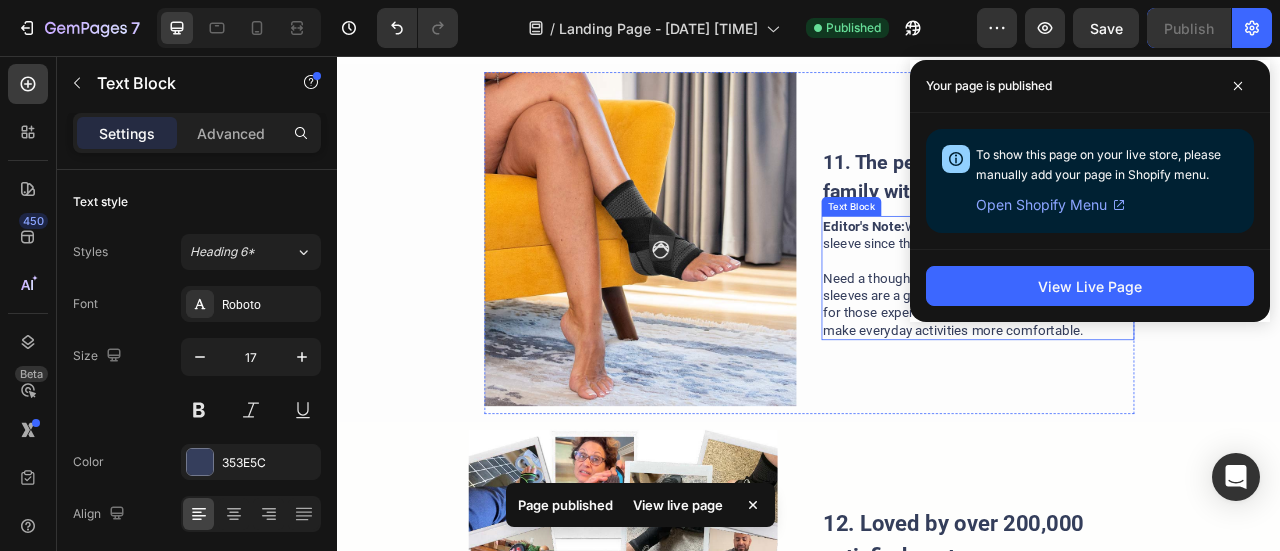 click at bounding box center (1152, 316) 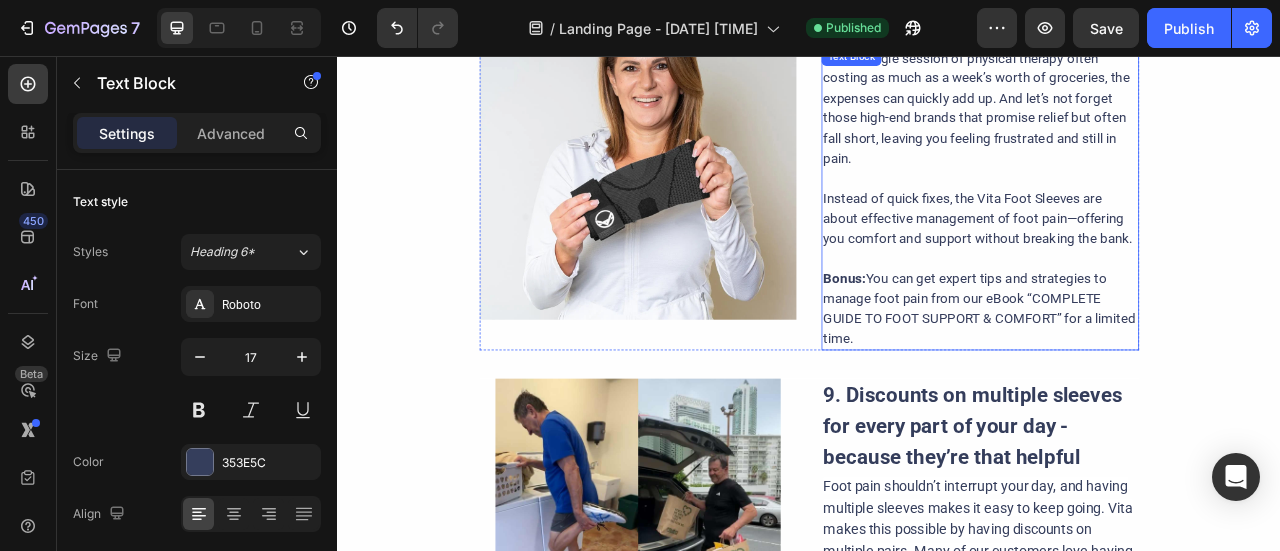 scroll, scrollTop: 3900, scrollLeft: 0, axis: vertical 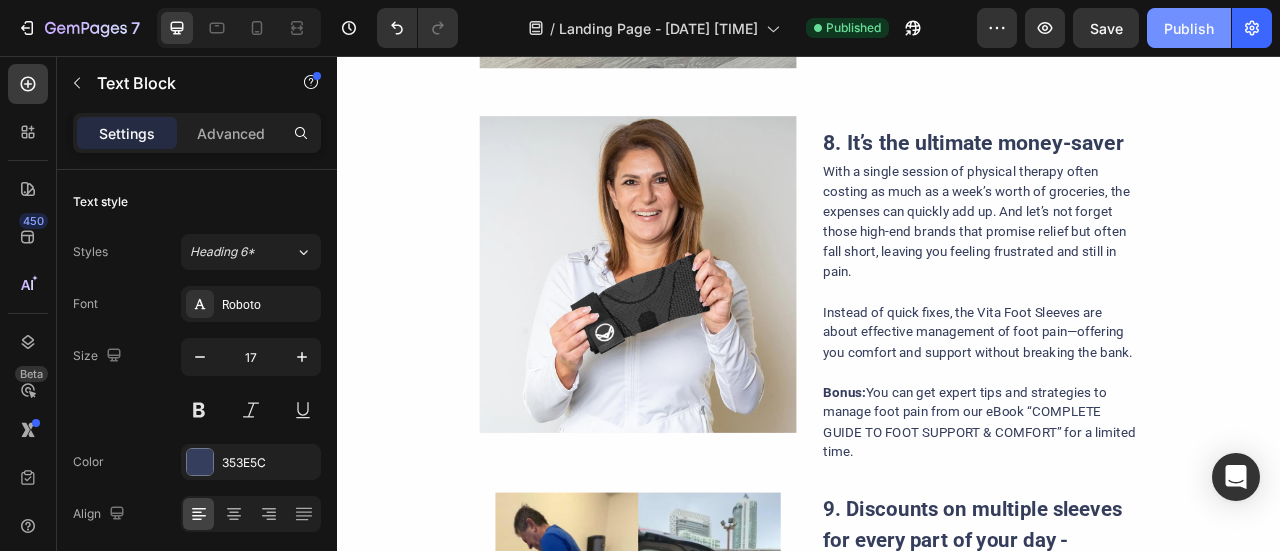click on "Publish" at bounding box center (1189, 28) 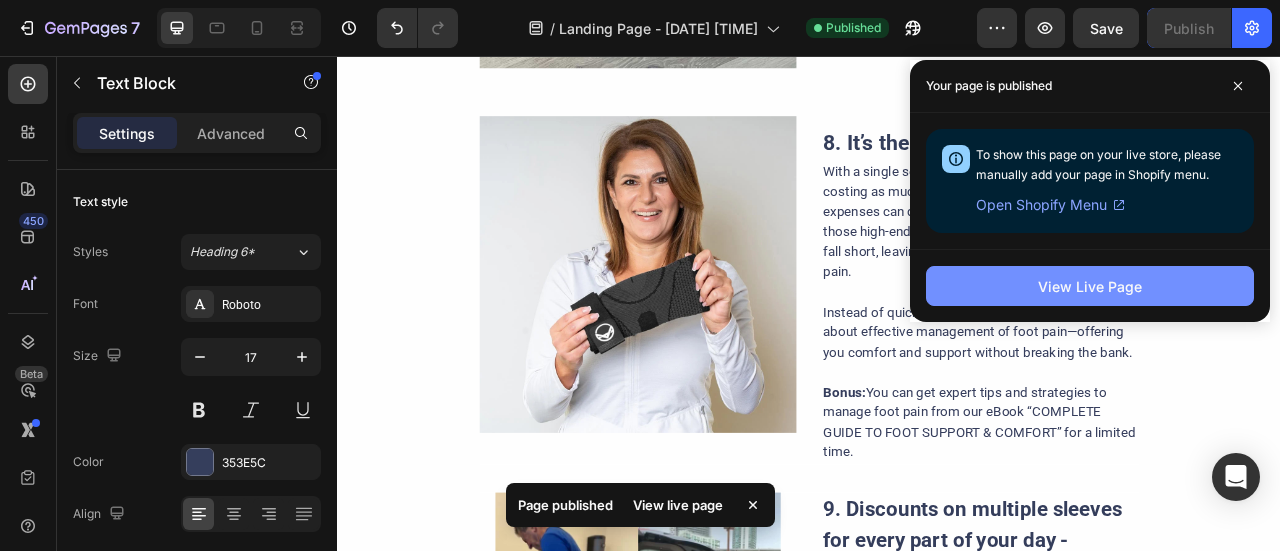 click on "View Live Page" at bounding box center (1090, 286) 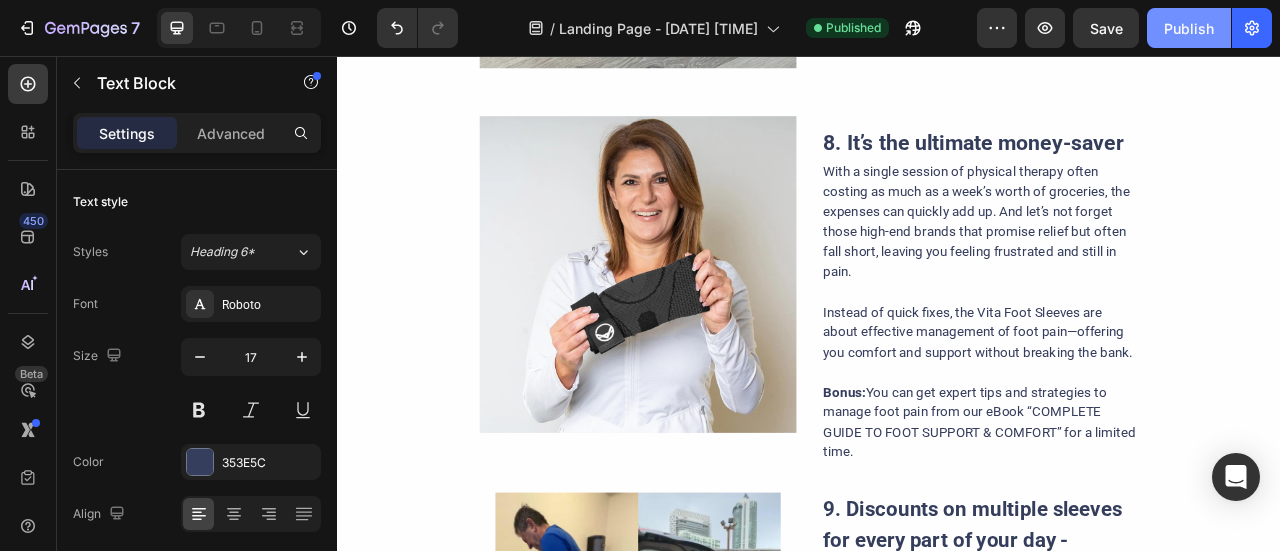 click on "Publish" at bounding box center (1189, 28) 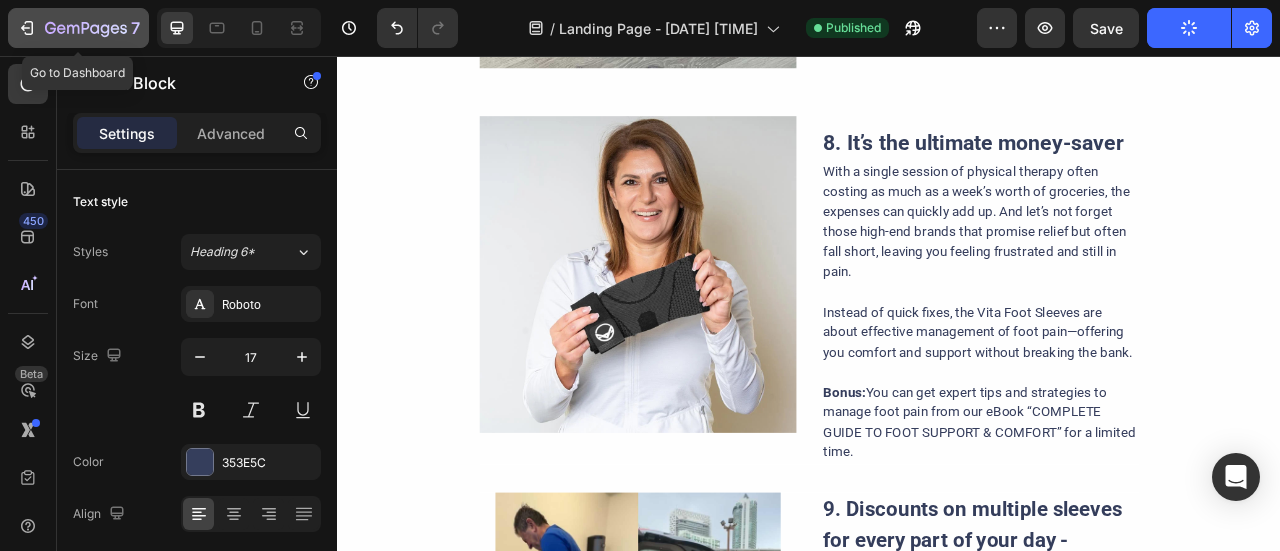 click 